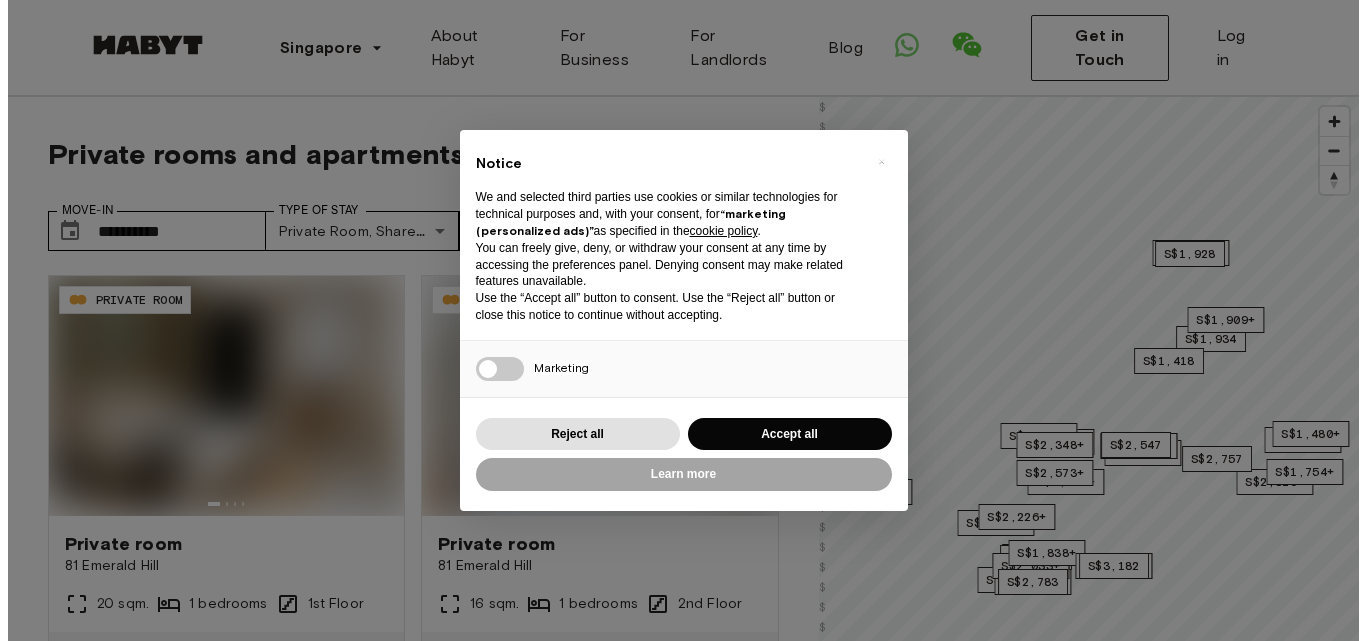 scroll, scrollTop: 0, scrollLeft: 0, axis: both 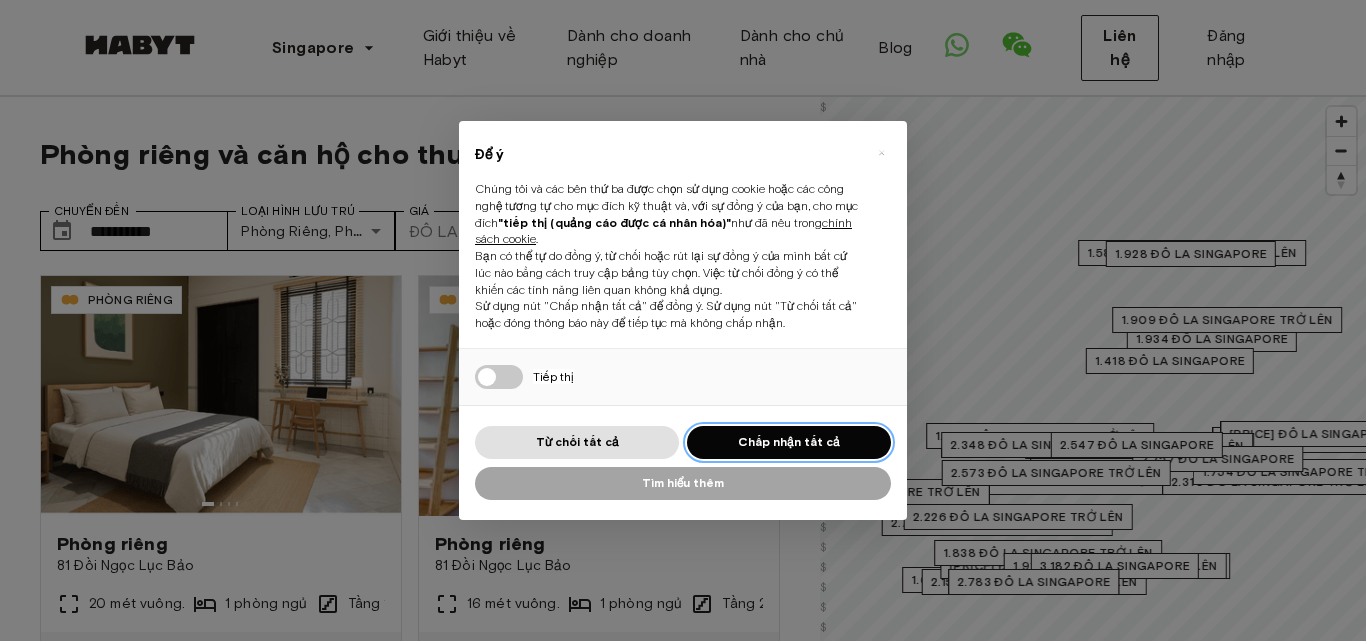 click on "Chấp nhận tất cả" at bounding box center (789, 441) 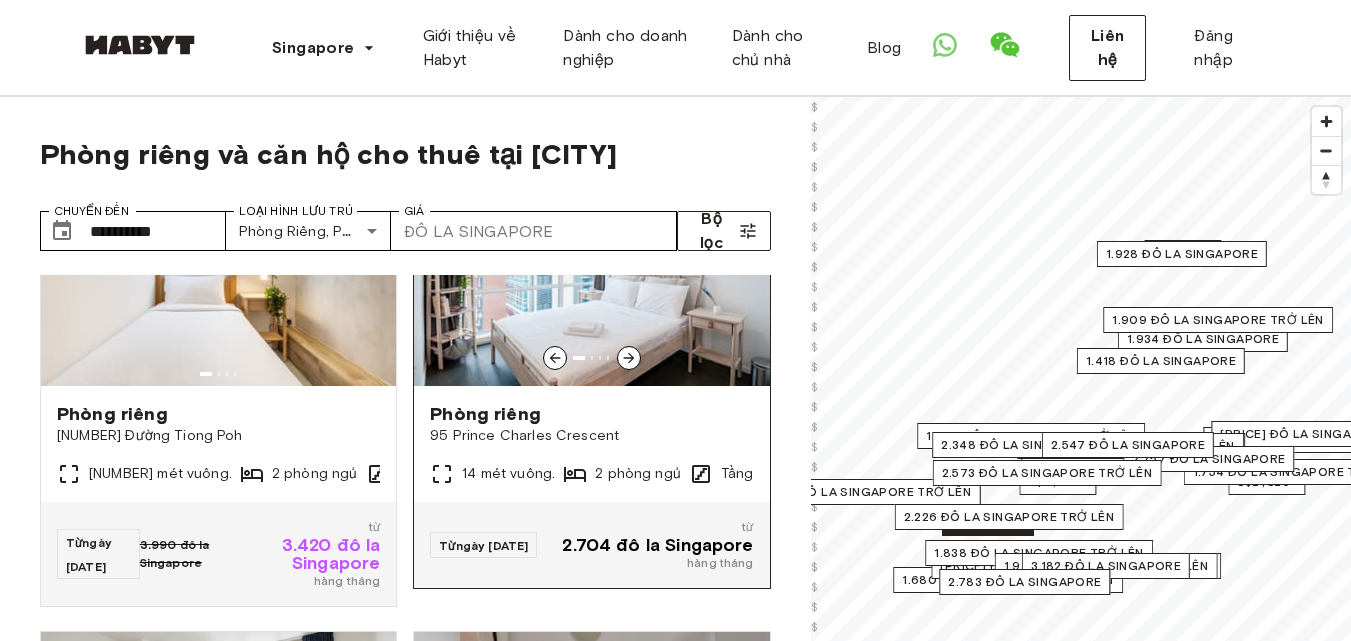 scroll, scrollTop: 4324, scrollLeft: 0, axis: vertical 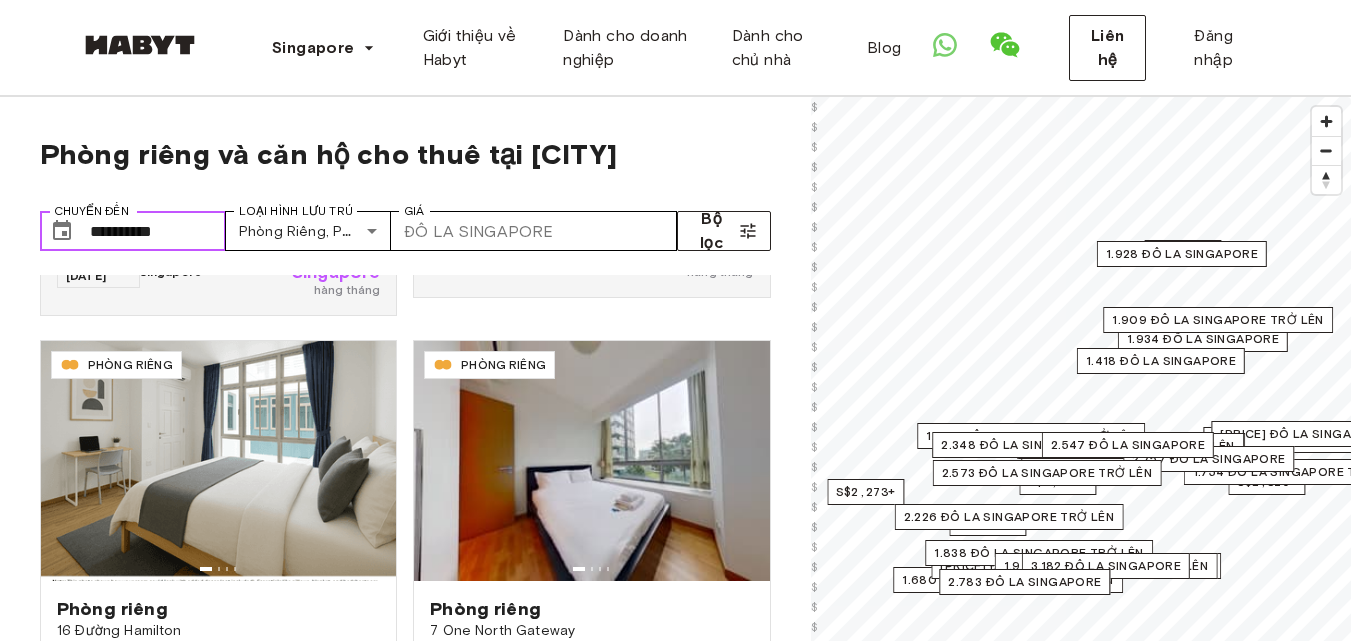 click on "**********" at bounding box center [158, 231] 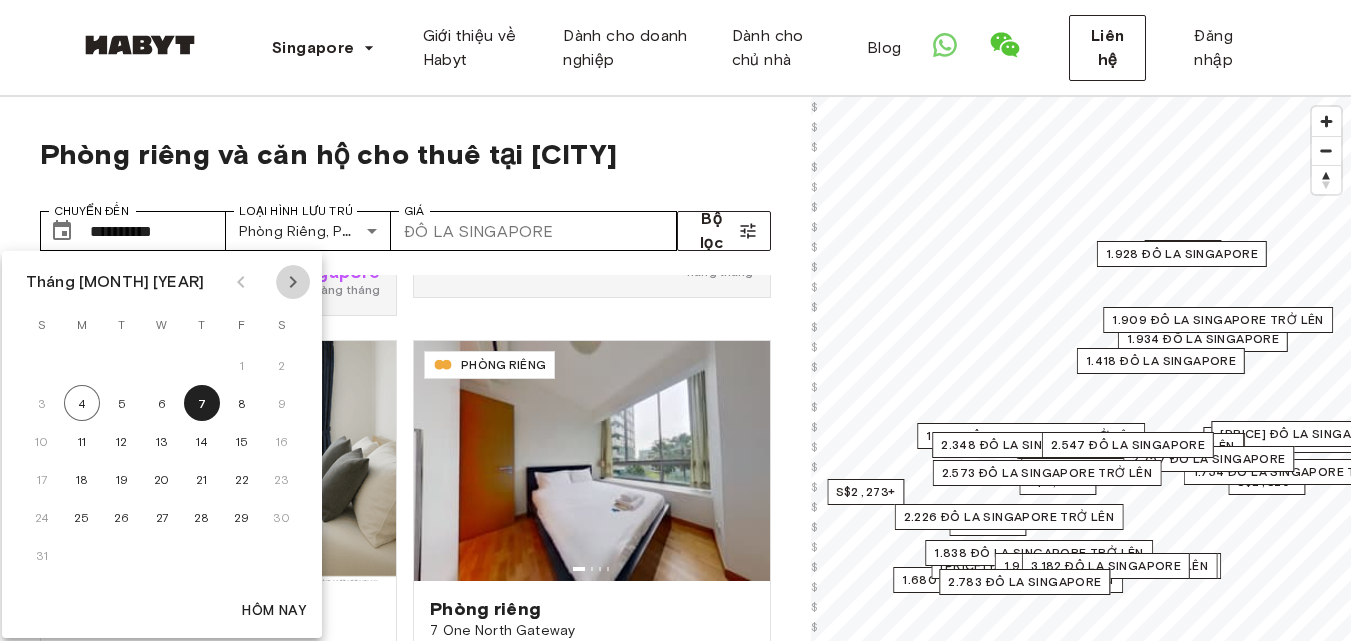 click 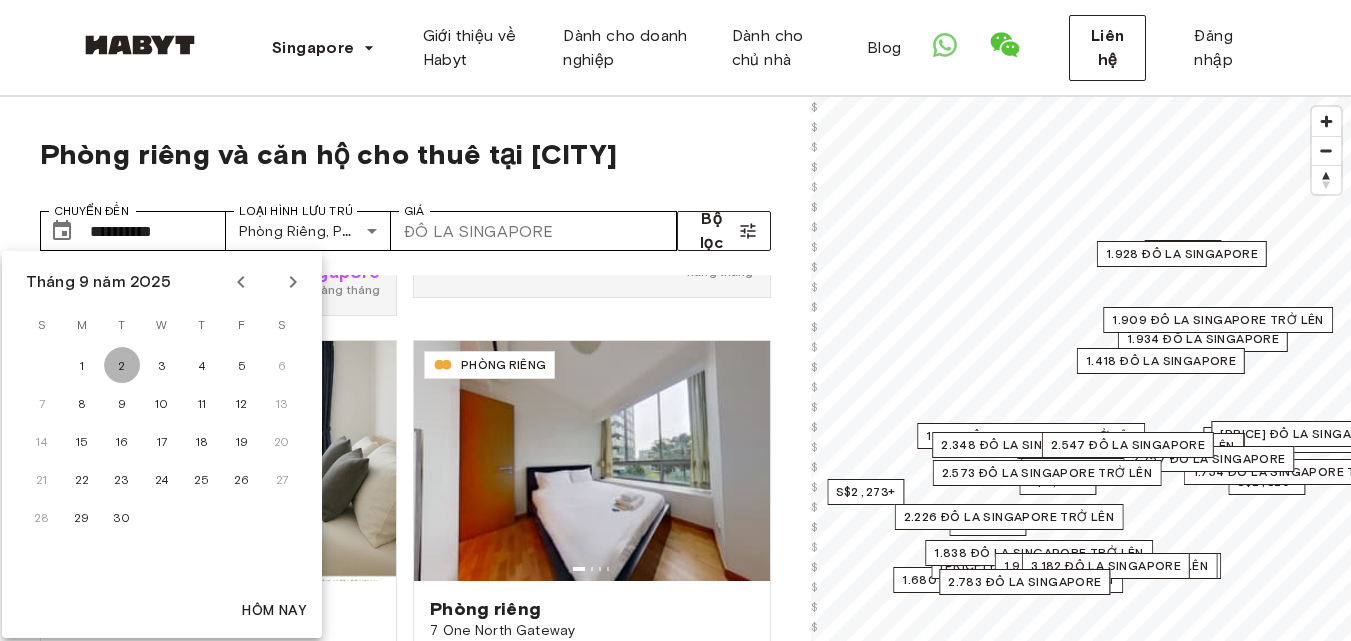 click on "2" at bounding box center [121, 365] 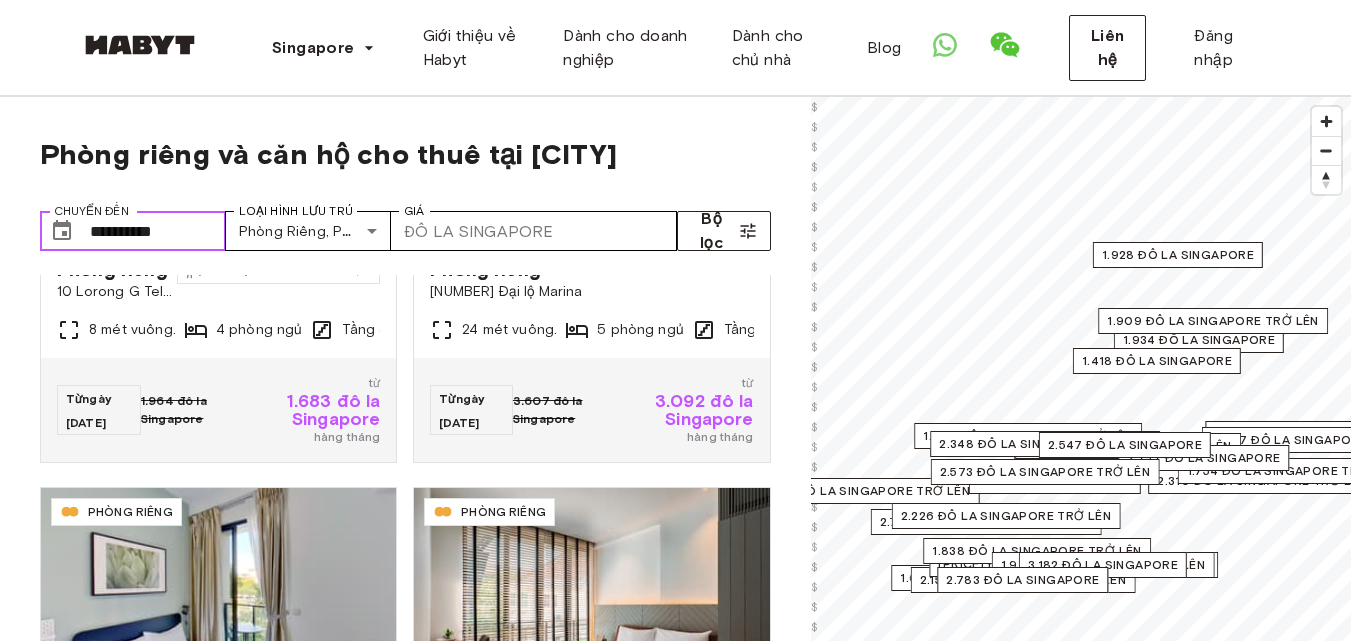 scroll, scrollTop: 4324, scrollLeft: 0, axis: vertical 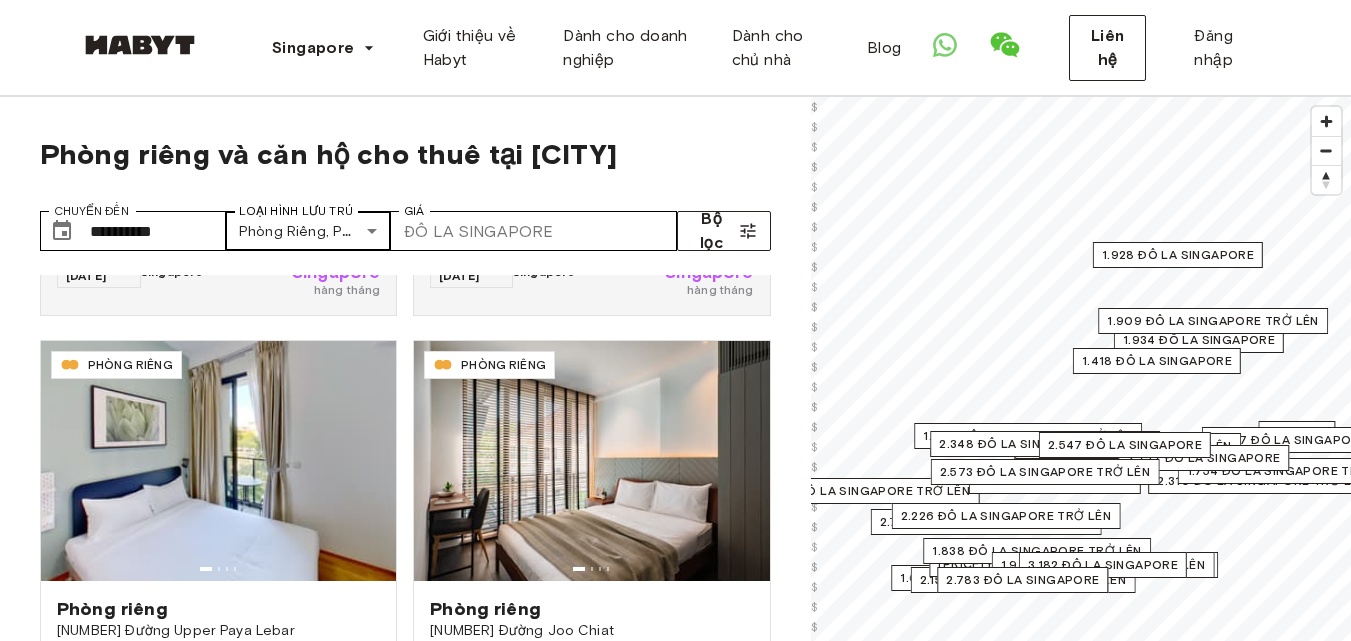 click on "**********" at bounding box center [675, 2352] 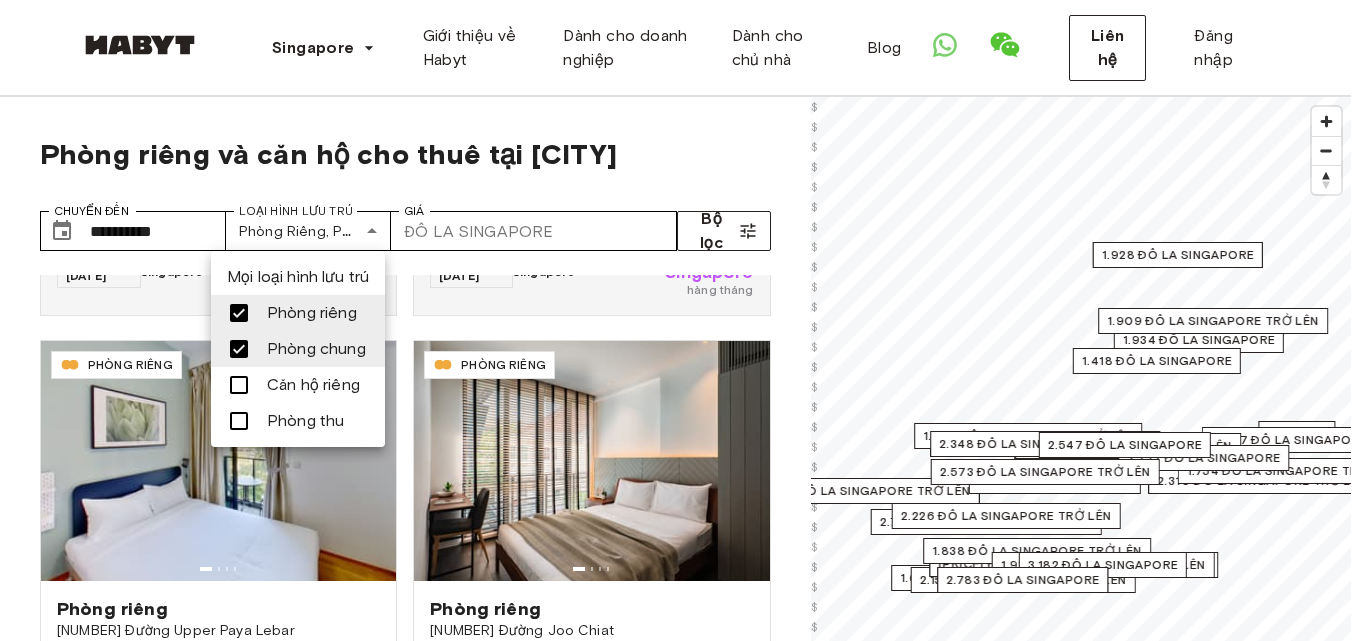 click at bounding box center (683, 320) 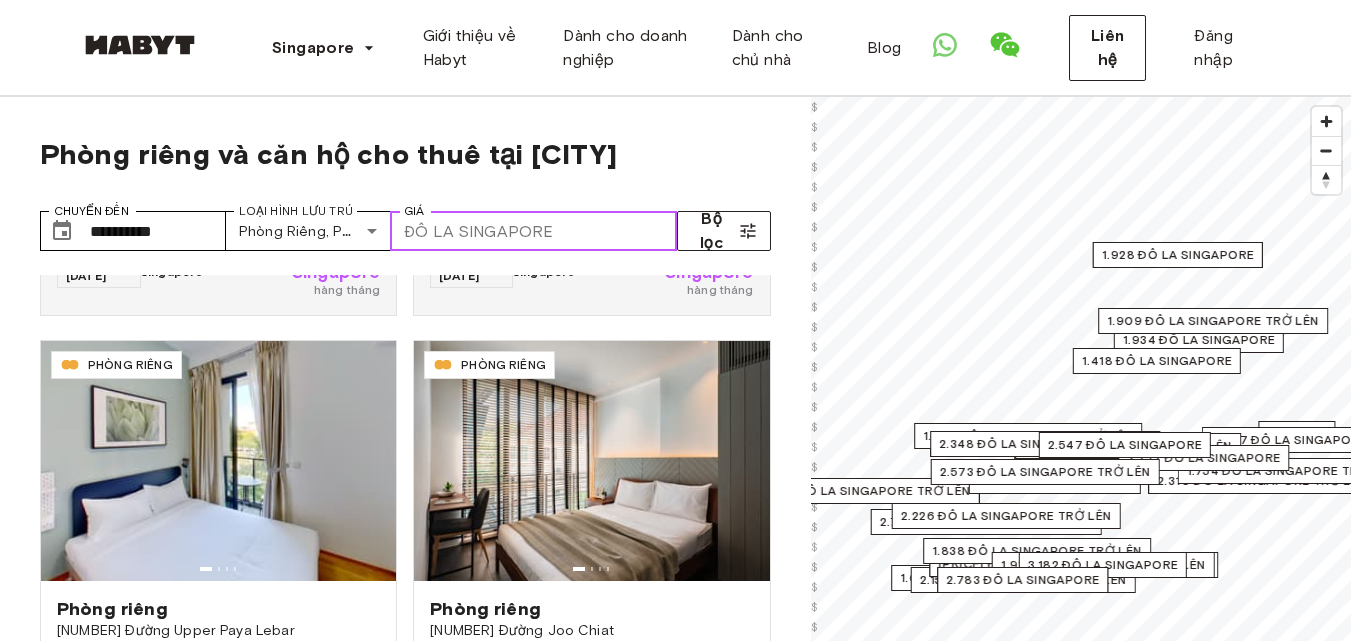click on "Giá" at bounding box center (618, 231) 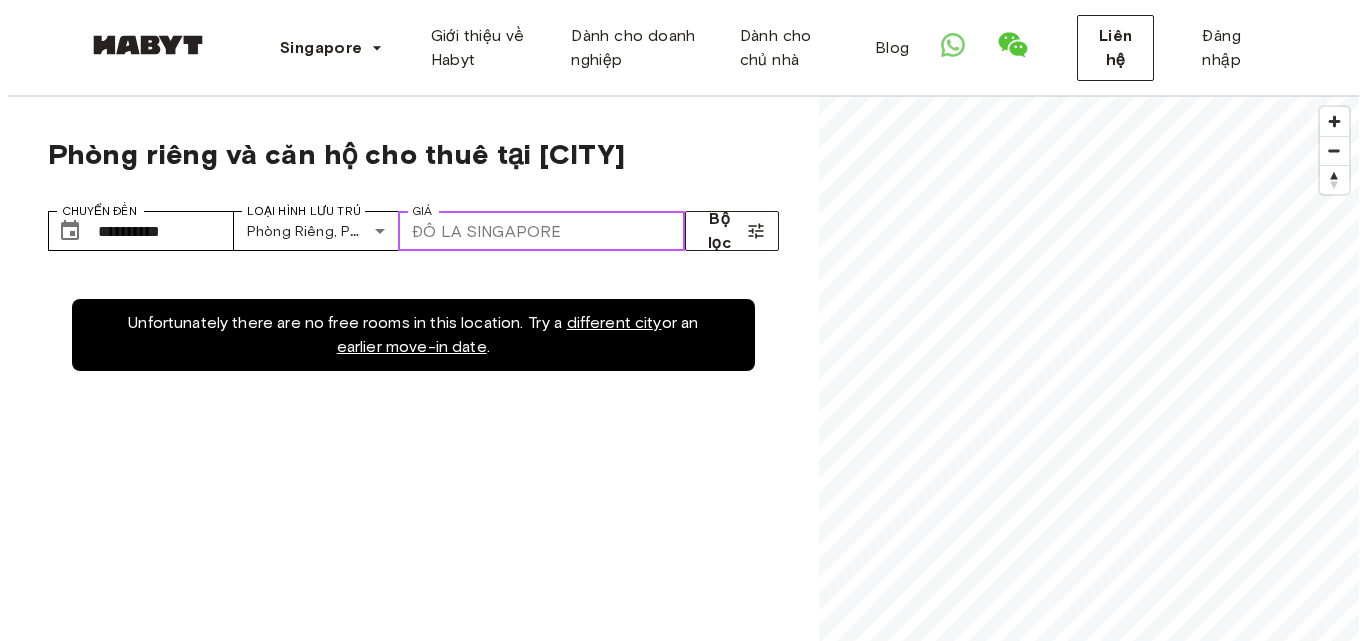 scroll, scrollTop: 0, scrollLeft: 0, axis: both 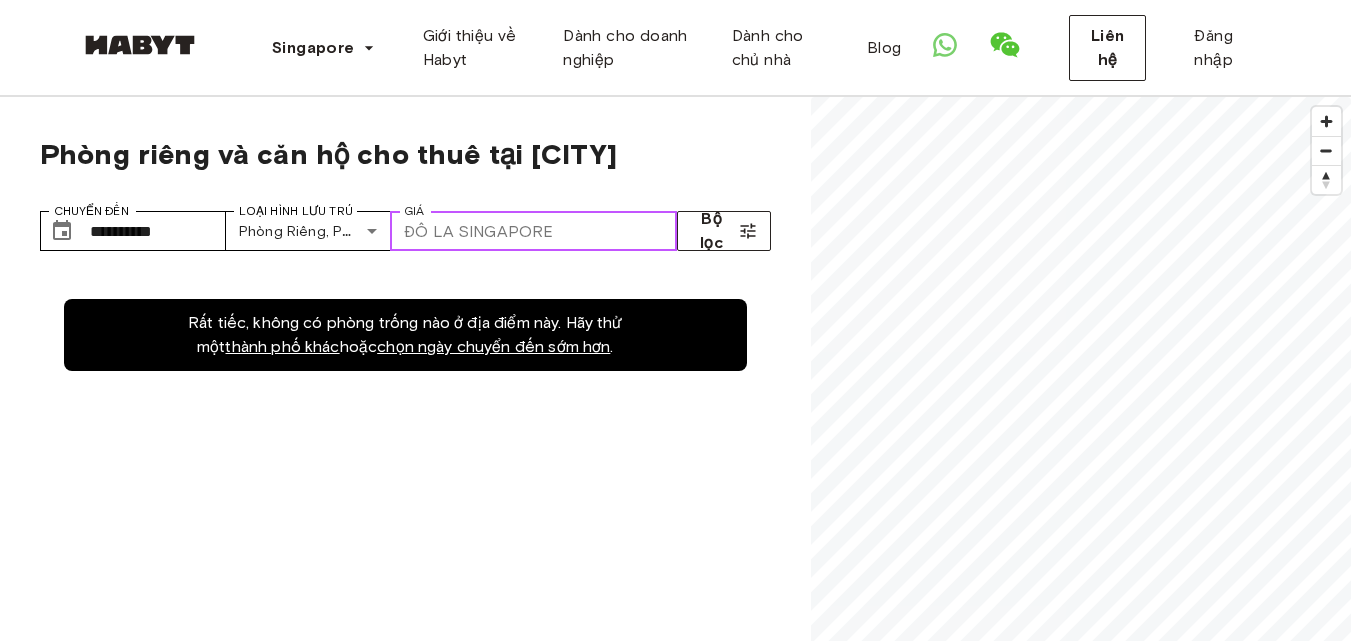 type on "*" 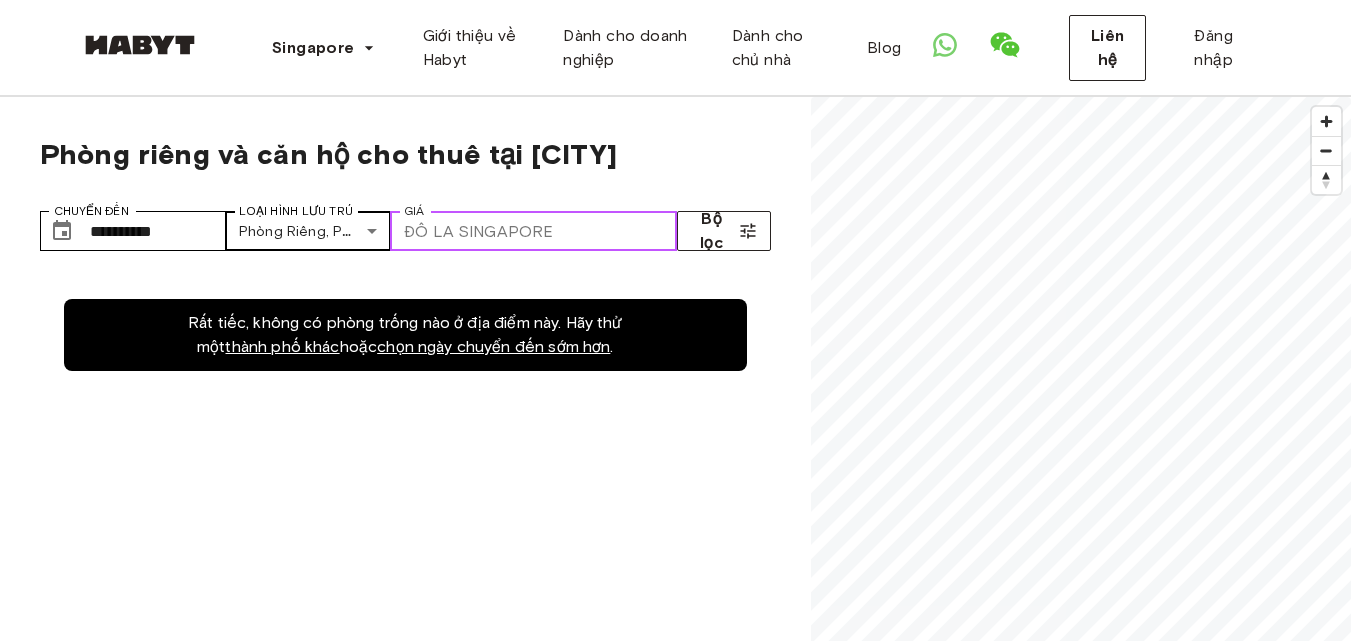 type on "****" 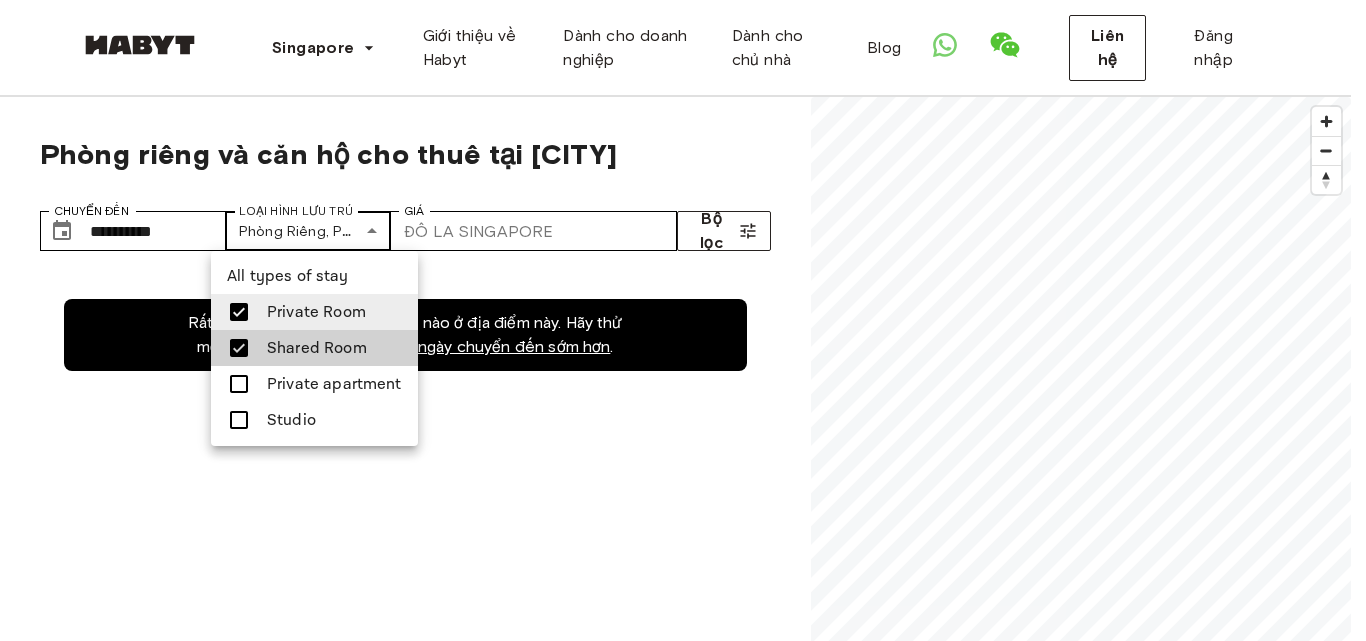 click on "**********" at bounding box center (683, 2352) 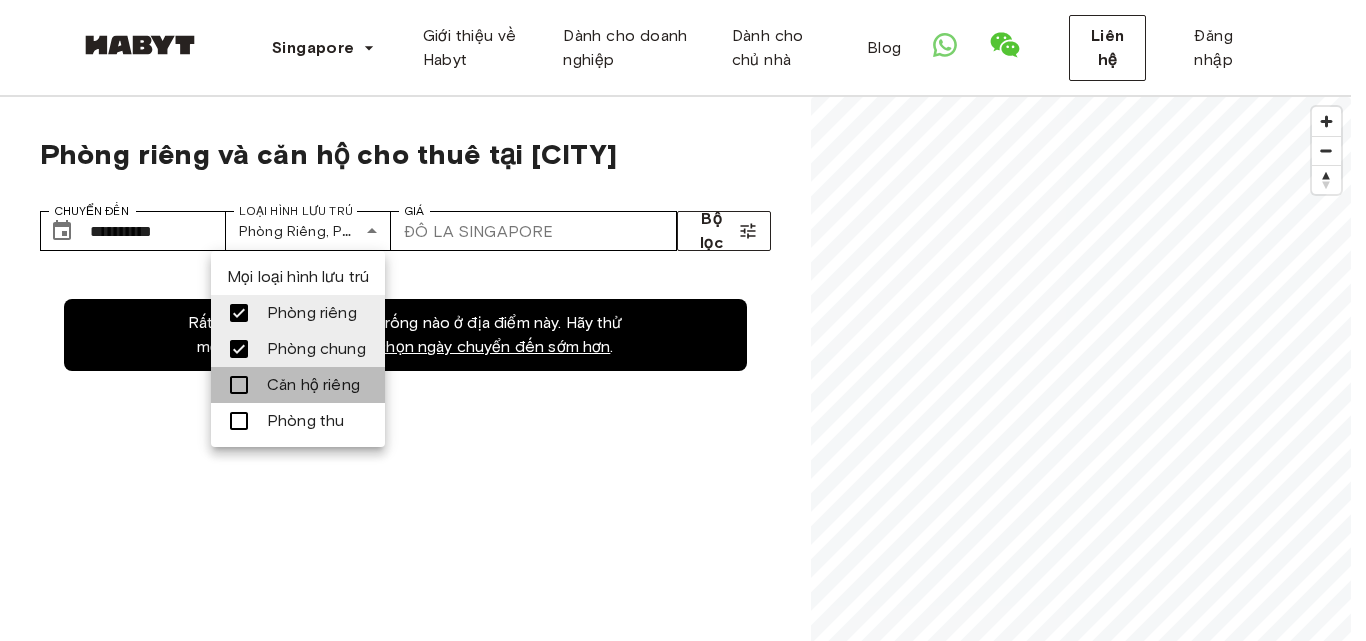 click on "Căn hộ riêng" at bounding box center (313, 384) 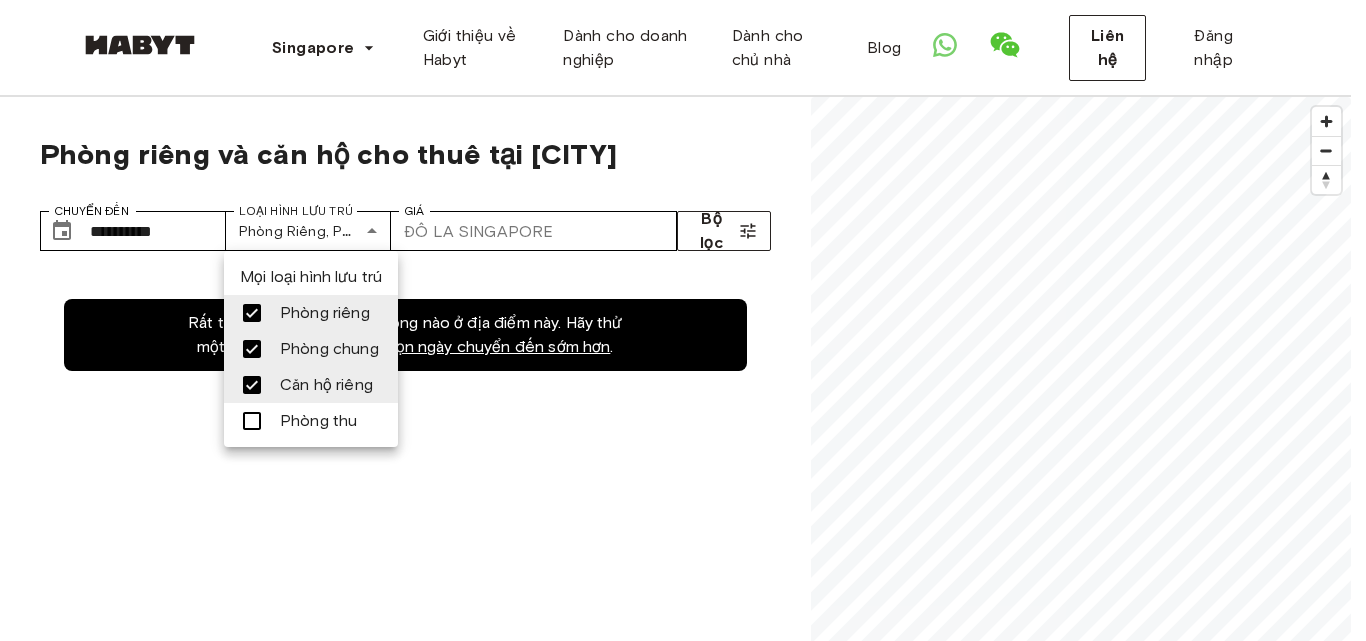 click at bounding box center (683, 320) 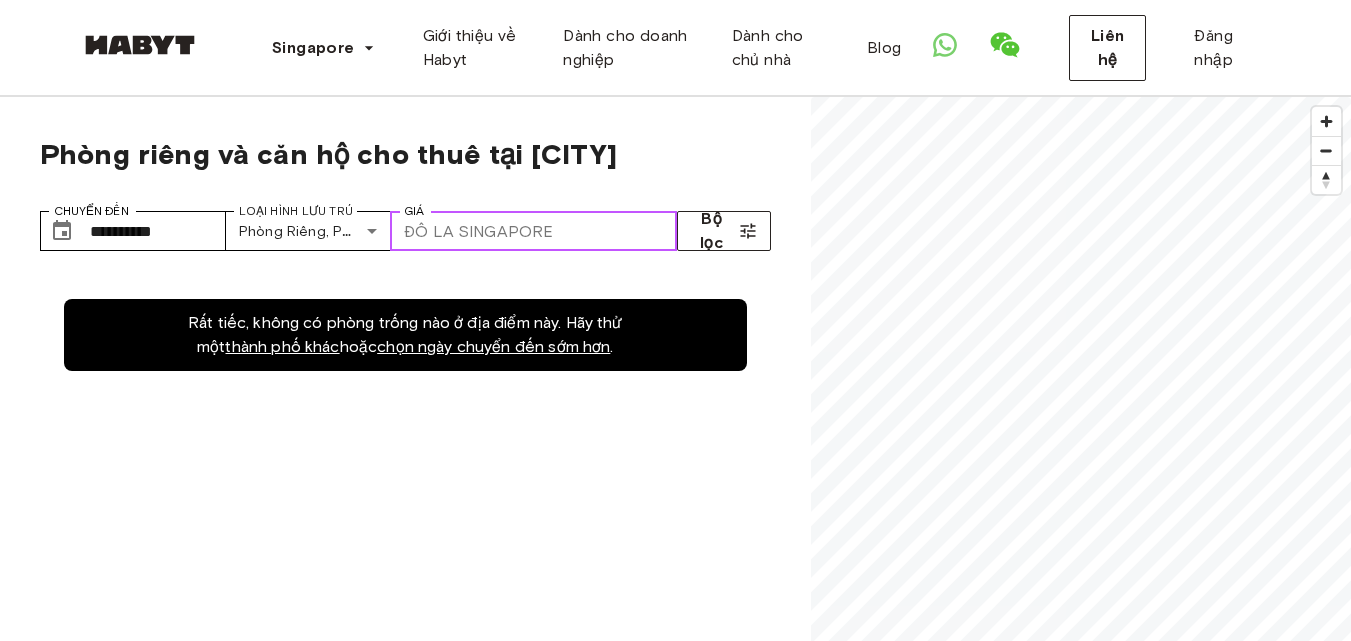 click on "****" at bounding box center (618, 231) 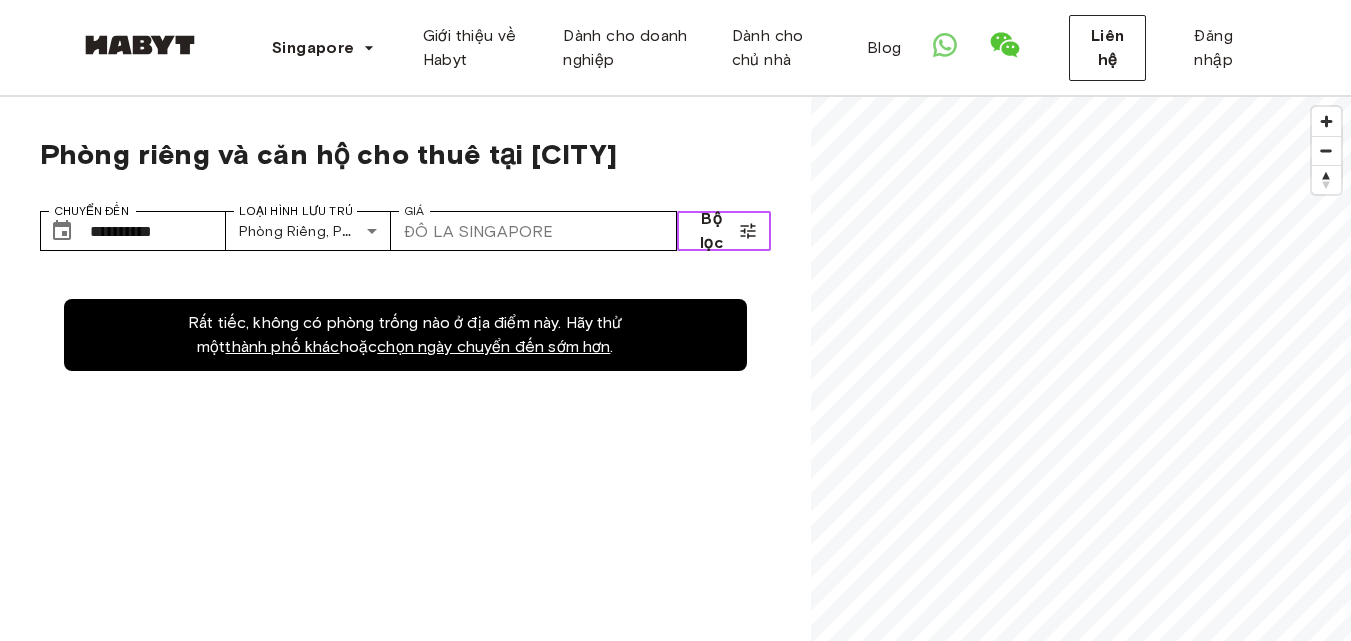 click 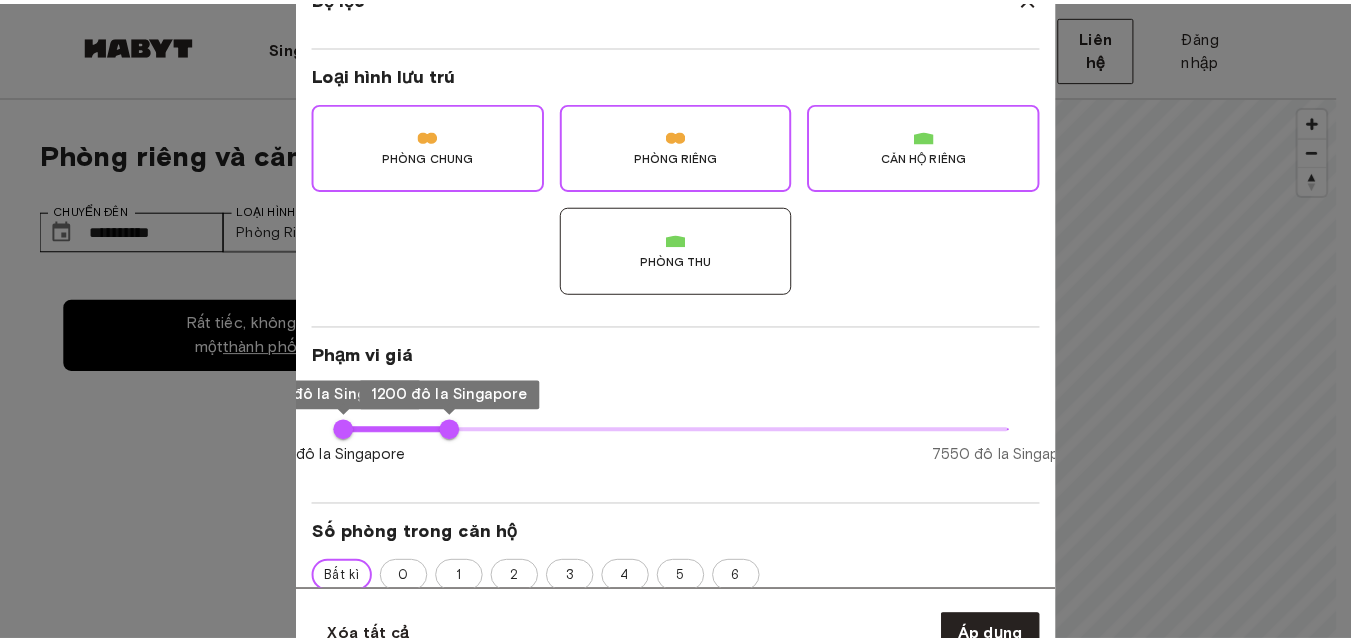 scroll, scrollTop: 200, scrollLeft: 0, axis: vertical 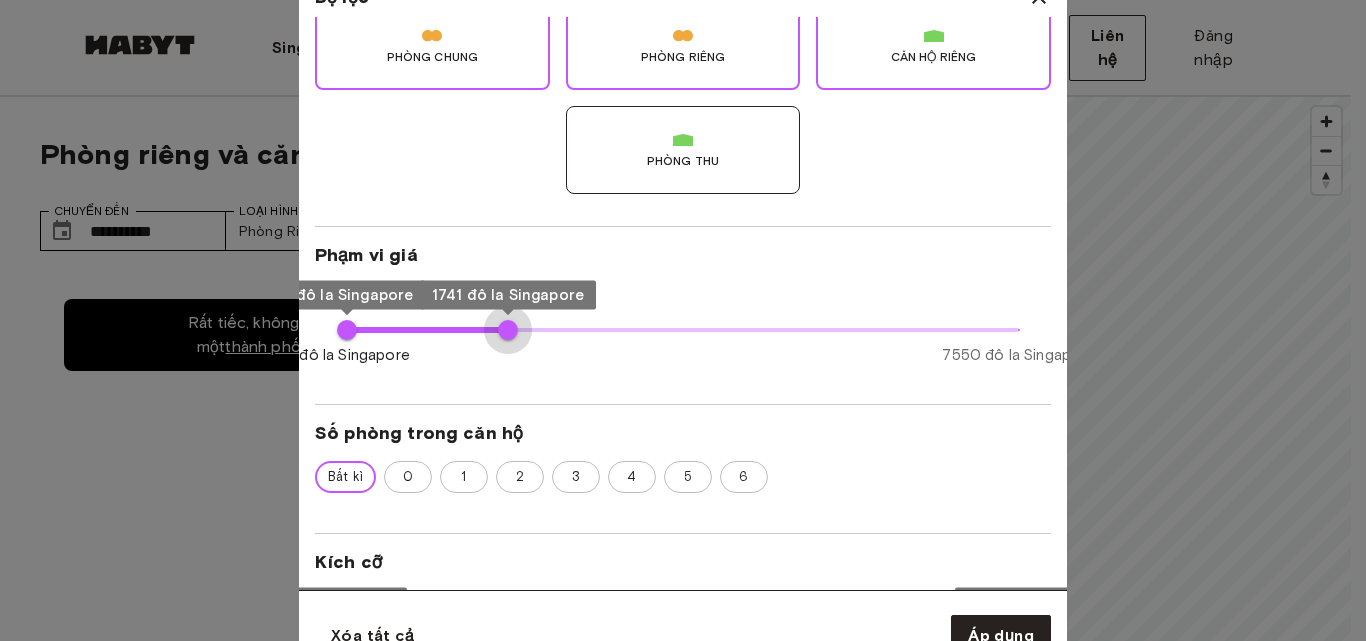 type on "****" 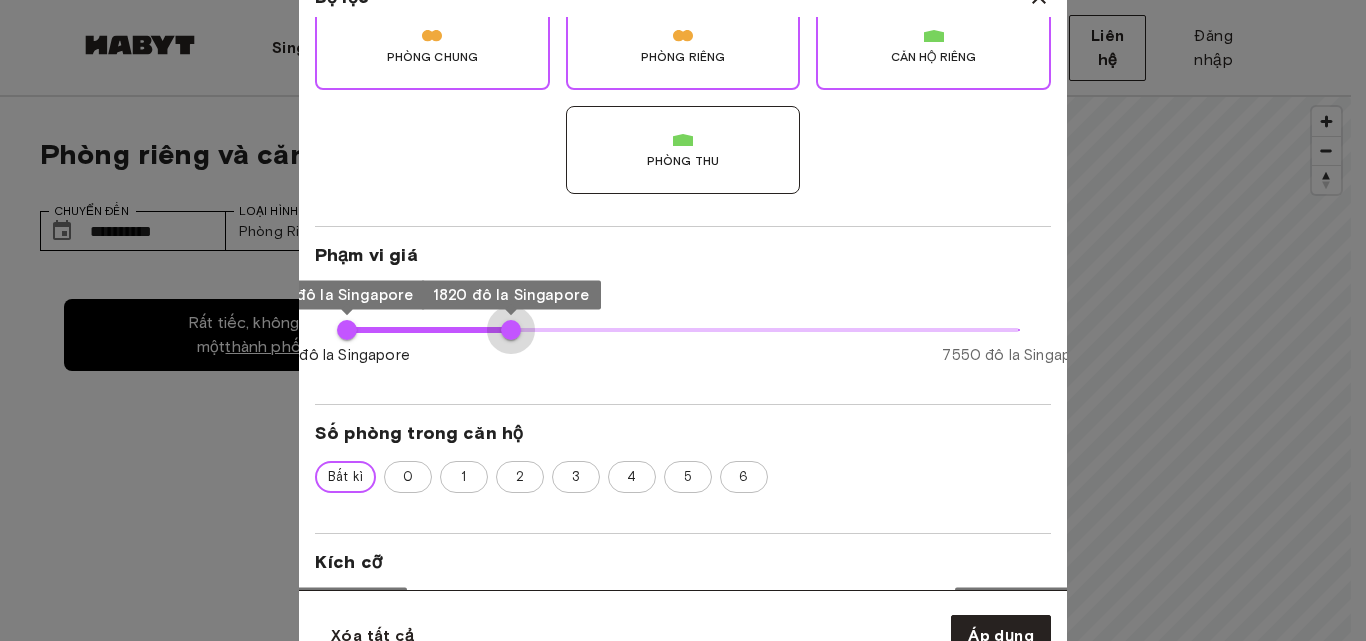 drag, startPoint x: 456, startPoint y: 333, endPoint x: 511, endPoint y: 333, distance: 55 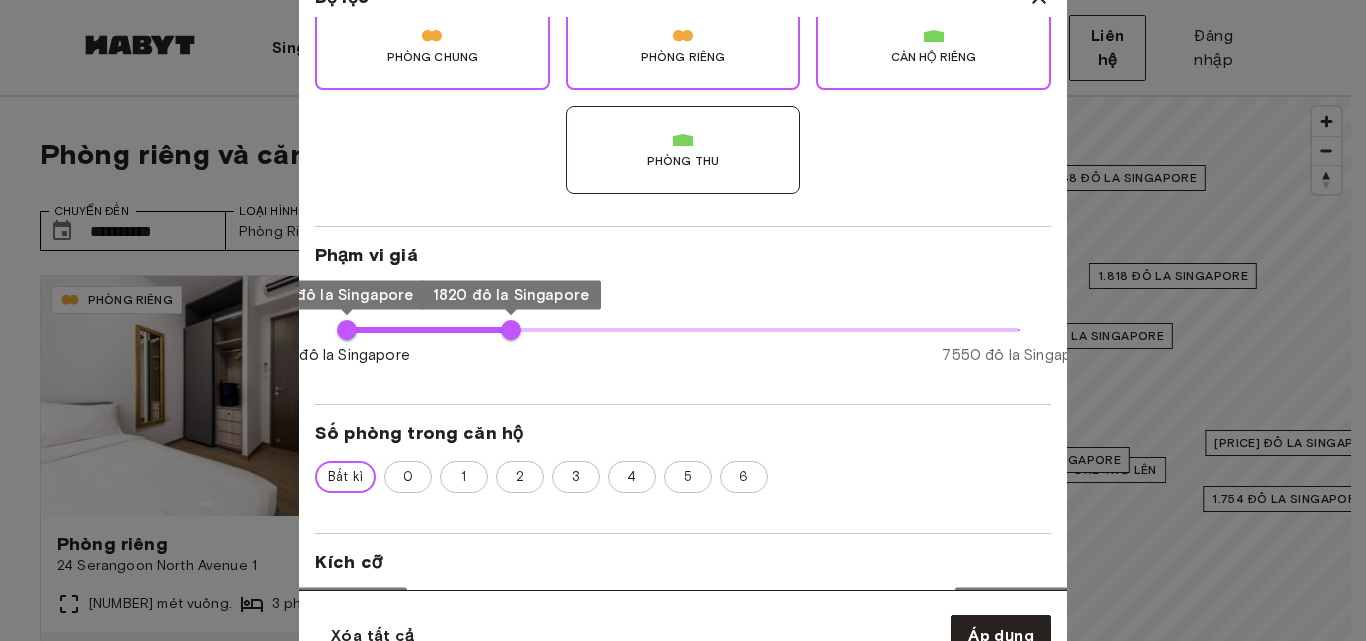 click at bounding box center [683, 320] 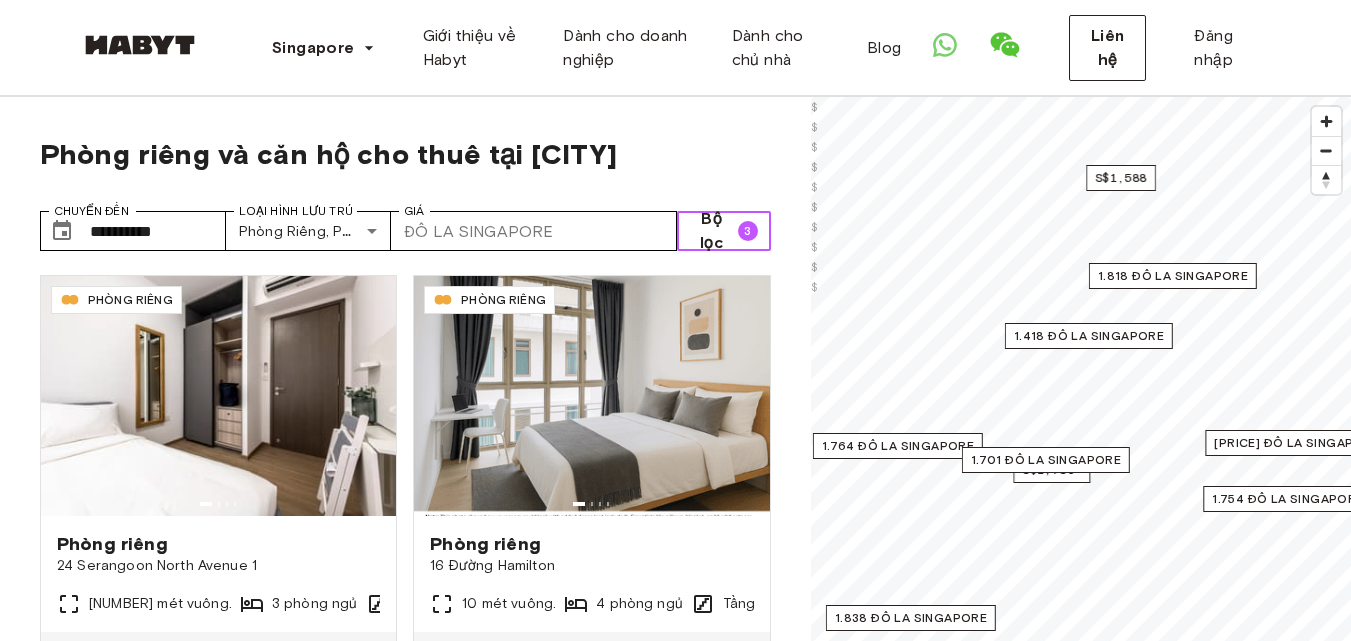 scroll, scrollTop: 100, scrollLeft: 0, axis: vertical 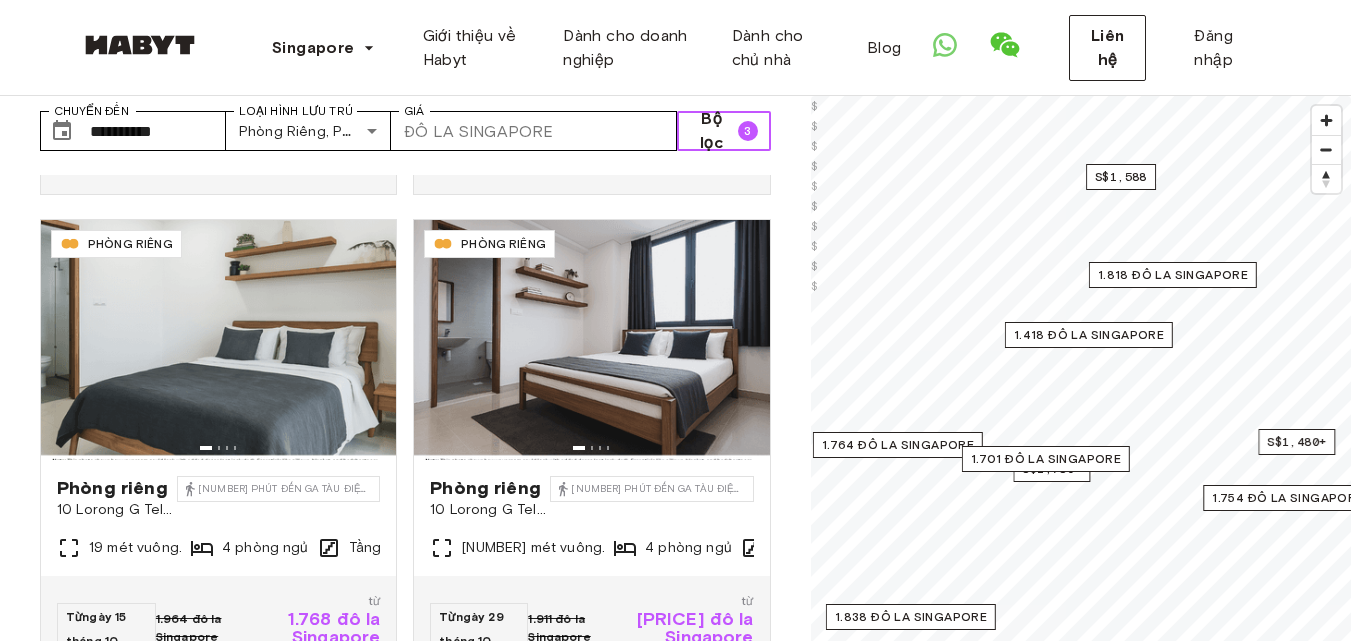click on "3" at bounding box center (748, 131) 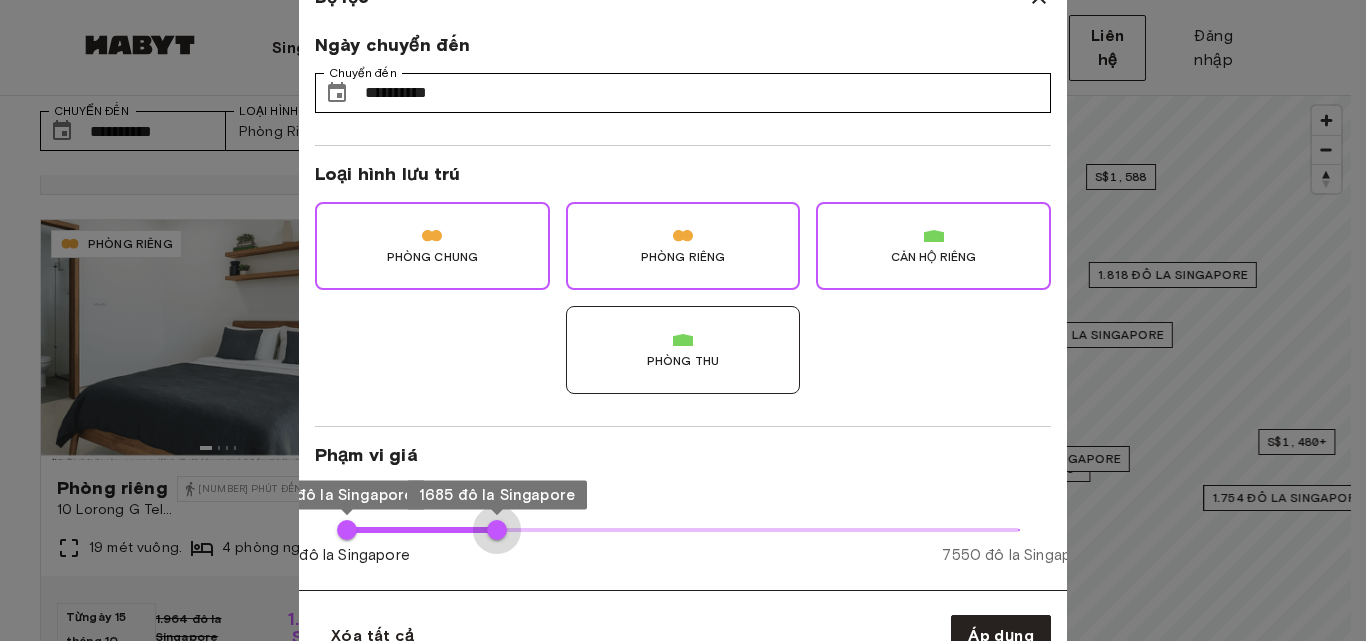 type on "****" 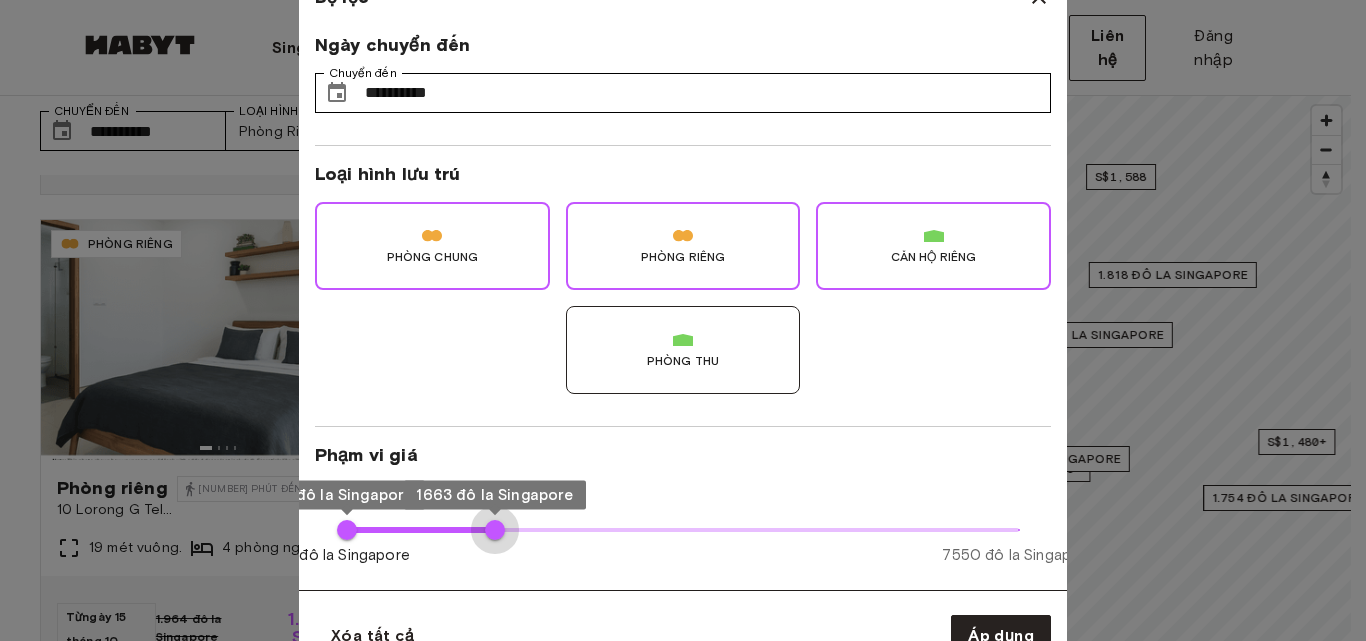 drag, startPoint x: 512, startPoint y: 526, endPoint x: 495, endPoint y: 531, distance: 17.720045 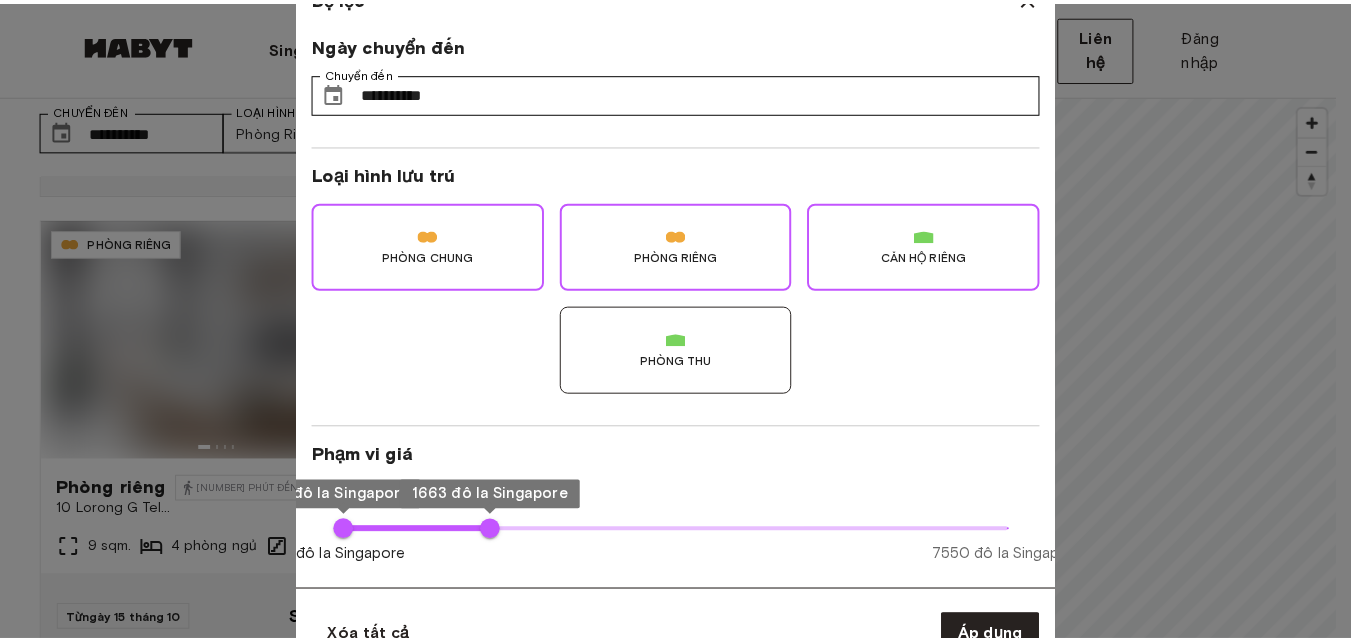 scroll, scrollTop: 1900, scrollLeft: 0, axis: vertical 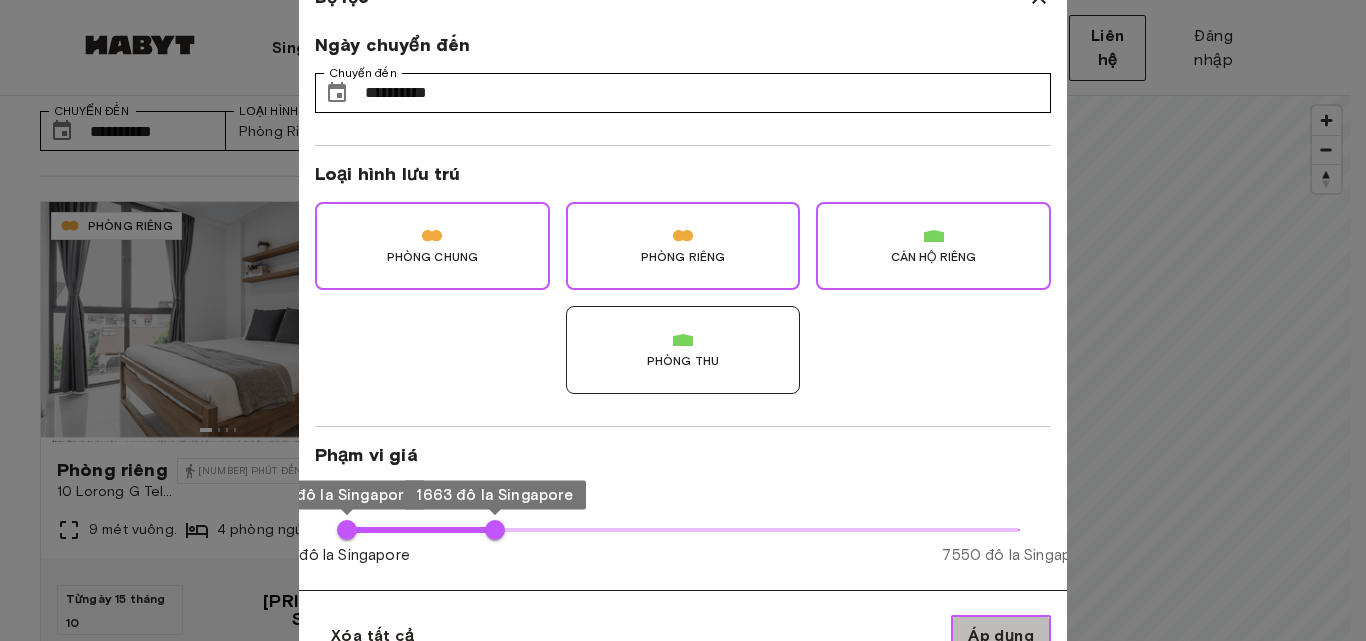 click on "Áp dụng" at bounding box center [1001, 635] 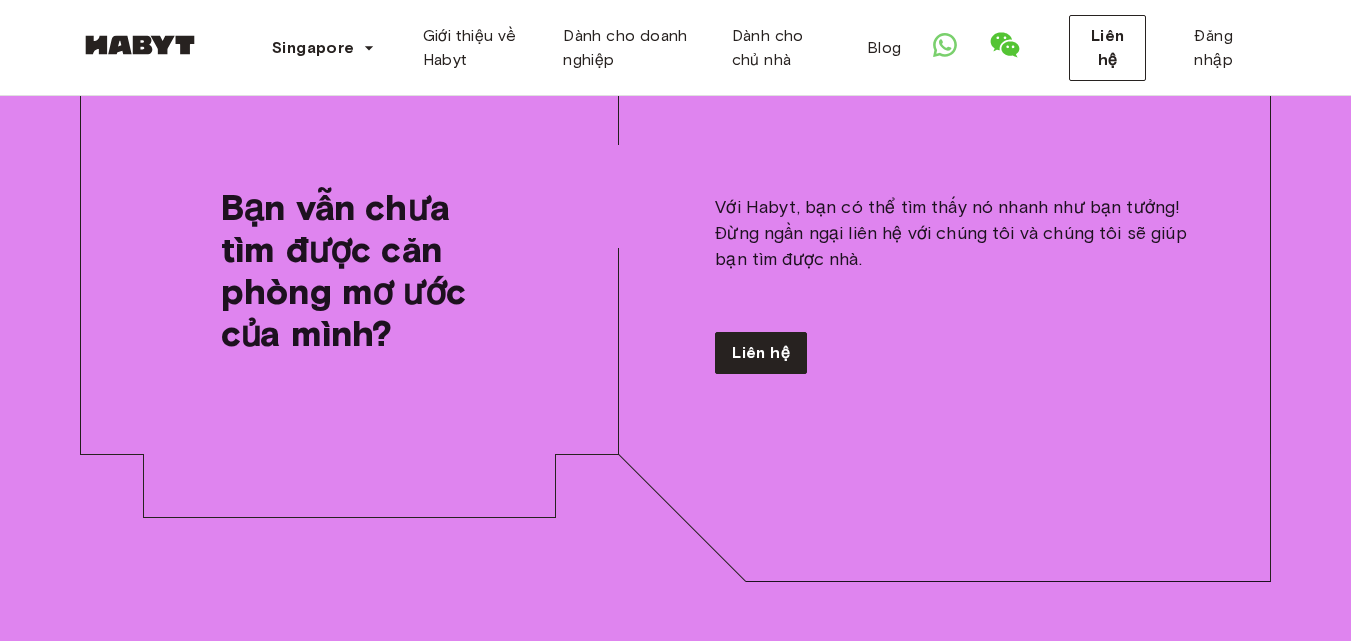 scroll, scrollTop: 2600, scrollLeft: 0, axis: vertical 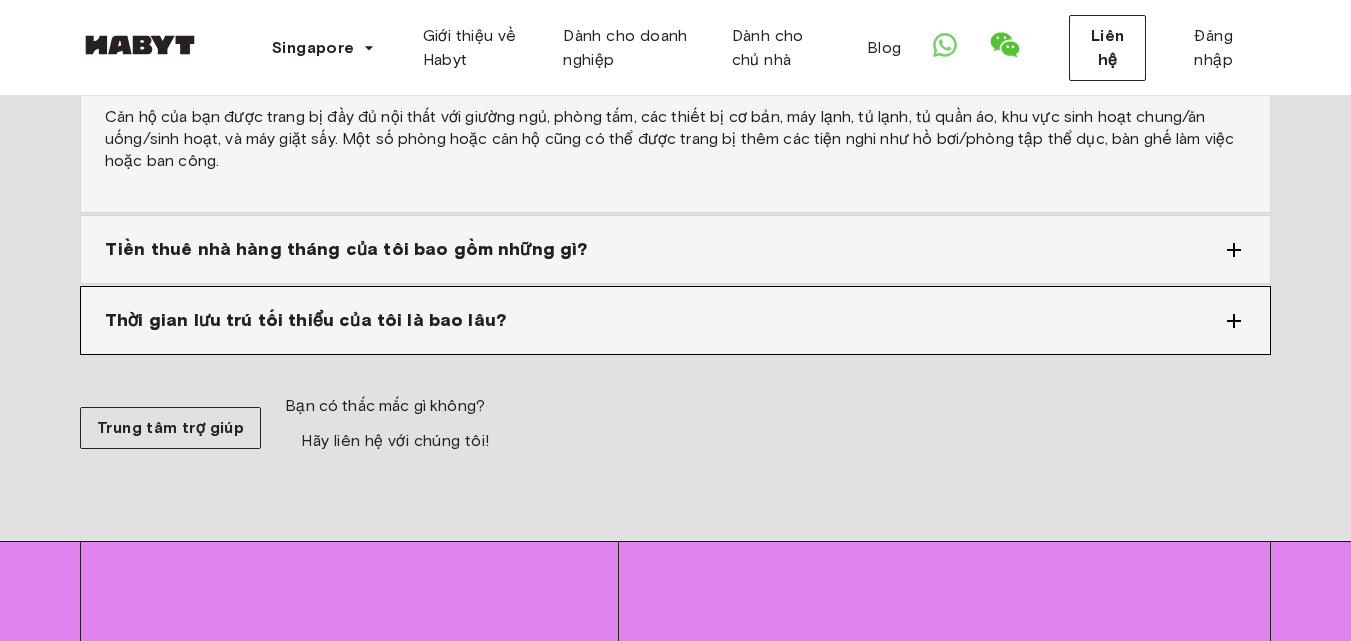 click 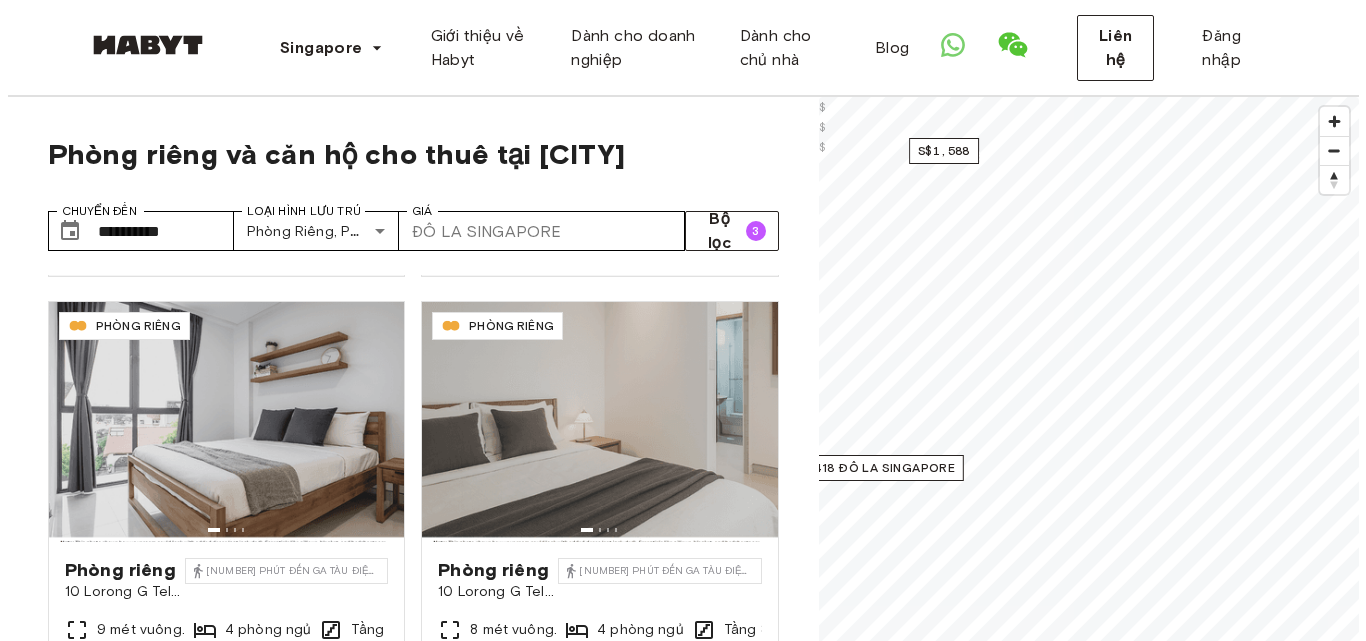 scroll, scrollTop: 100, scrollLeft: 0, axis: vertical 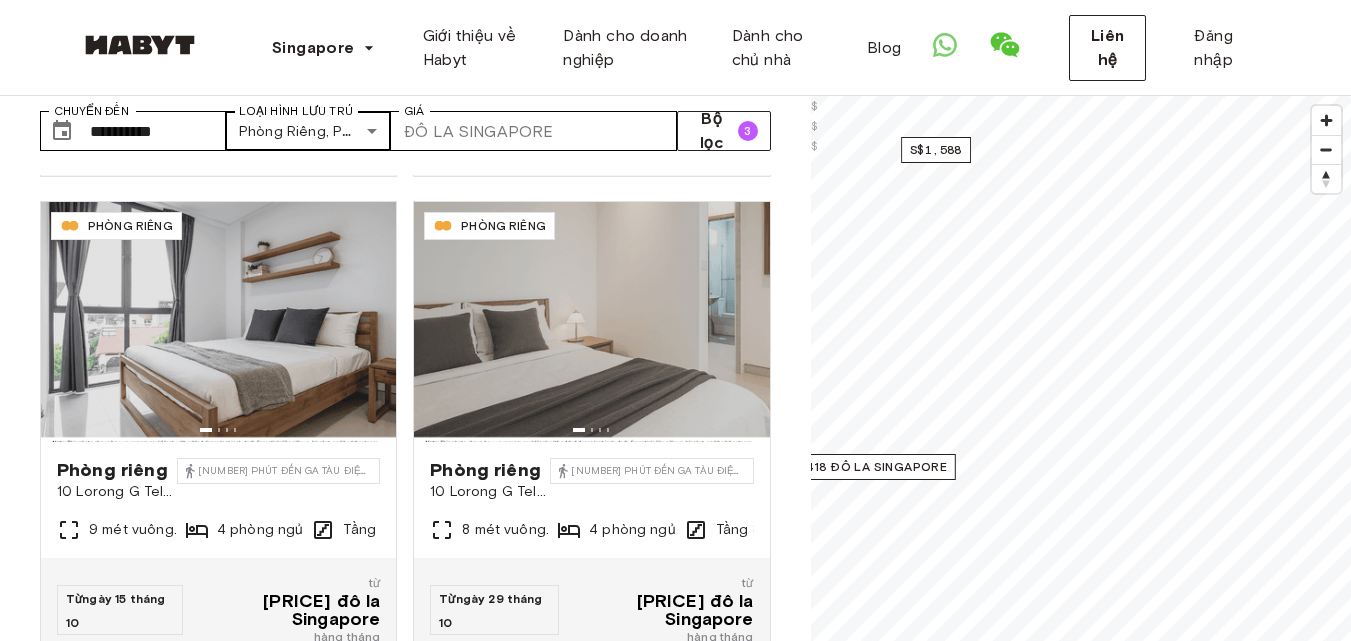 click on "**********" at bounding box center (675, 2241) 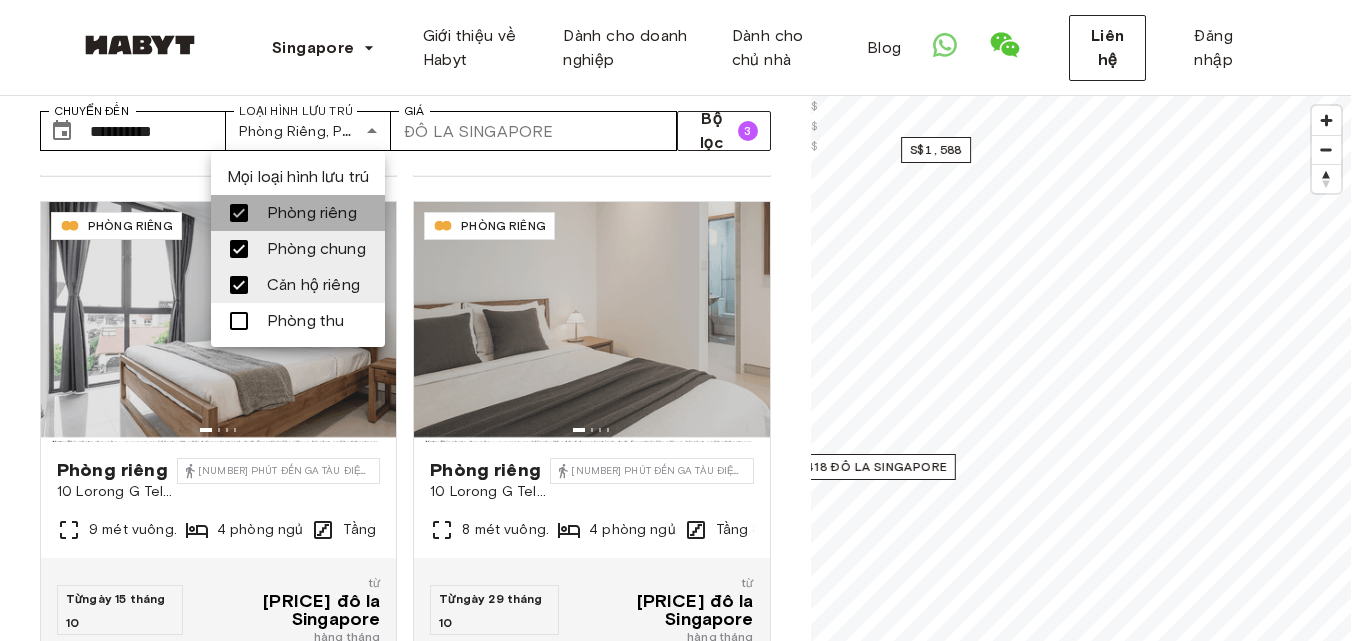 click at bounding box center [239, 213] 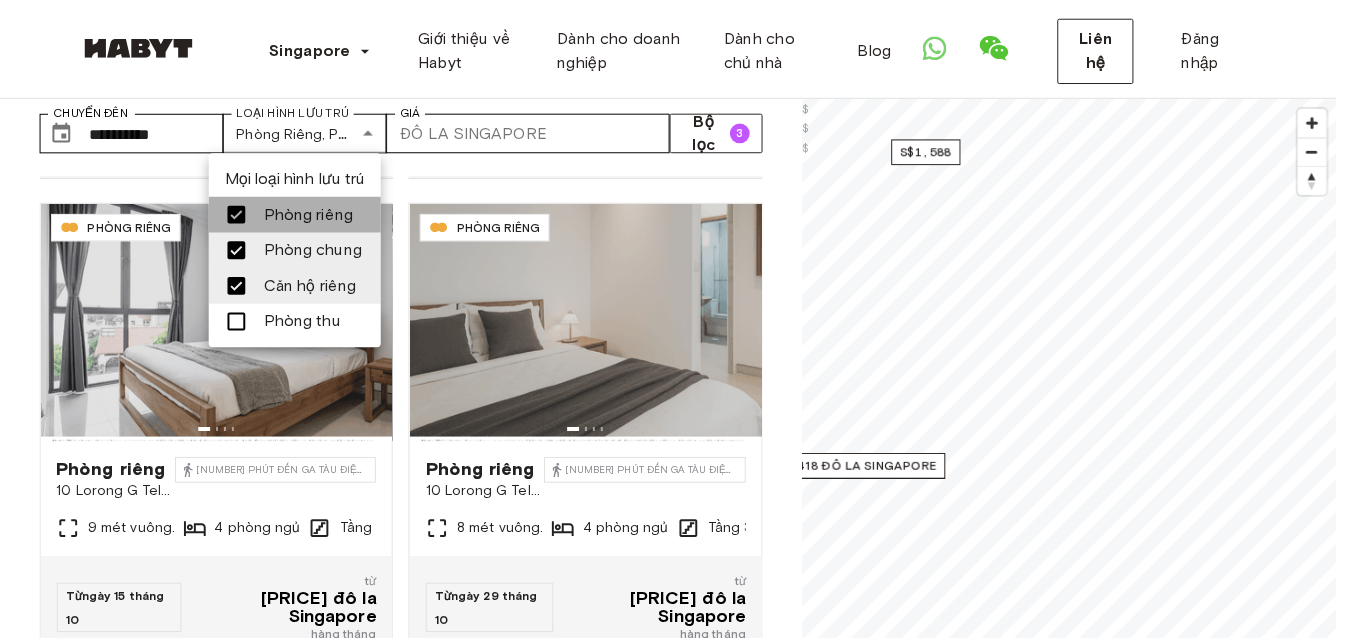 scroll, scrollTop: 0, scrollLeft: 0, axis: both 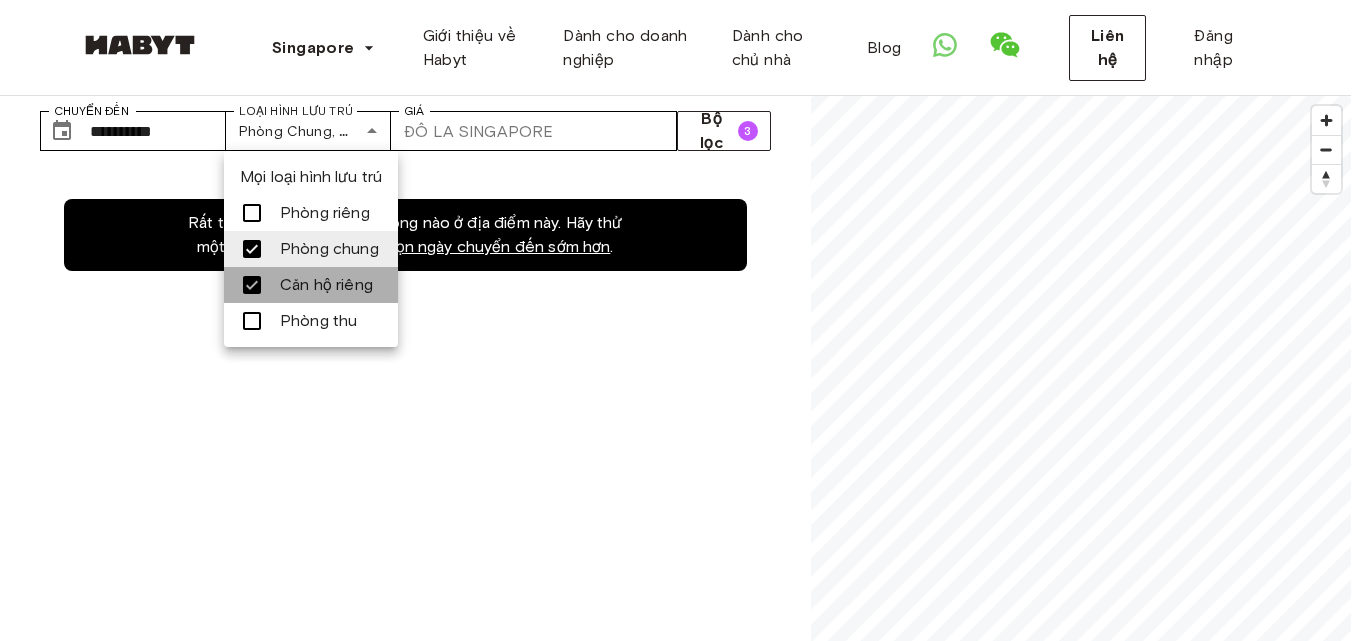 click at bounding box center [252, 285] 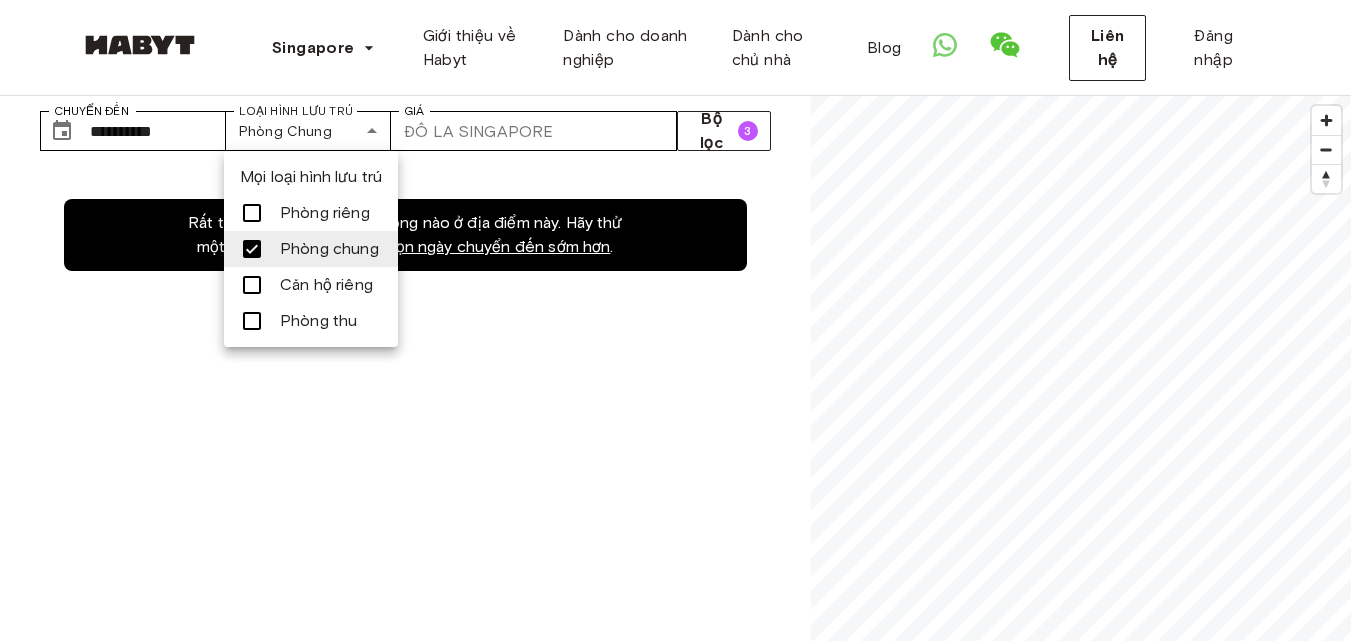 click at bounding box center [683, 320] 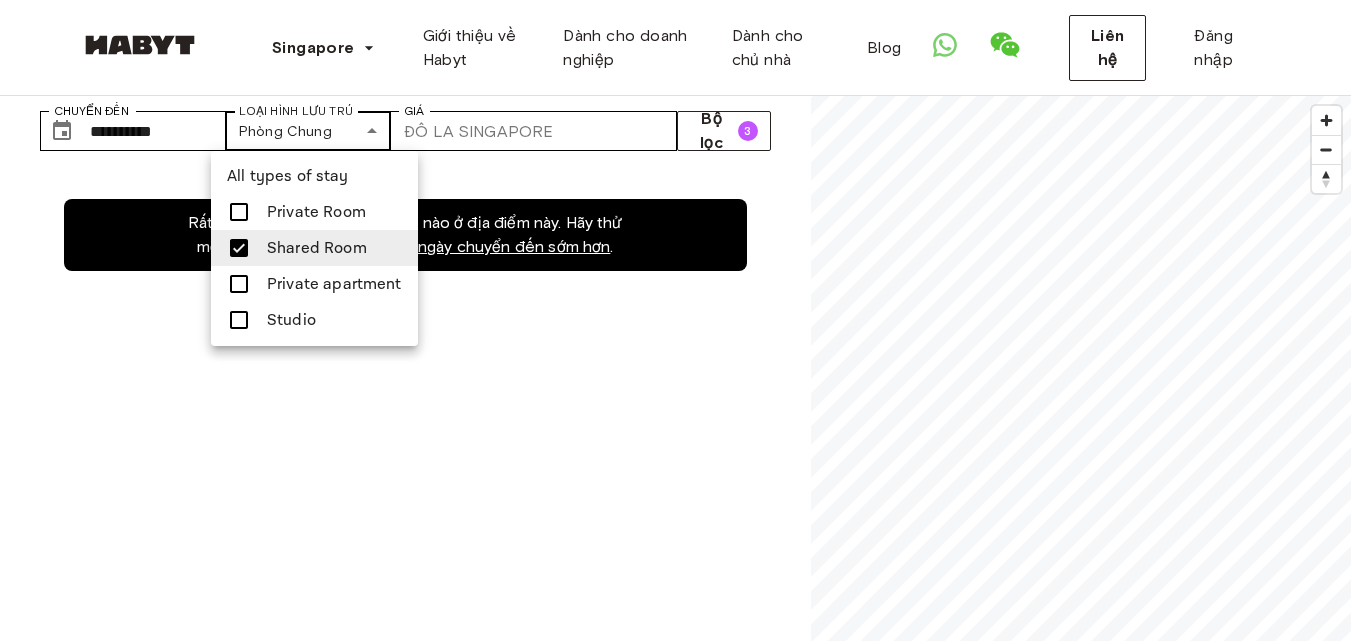 click on "**********" at bounding box center (683, 2241) 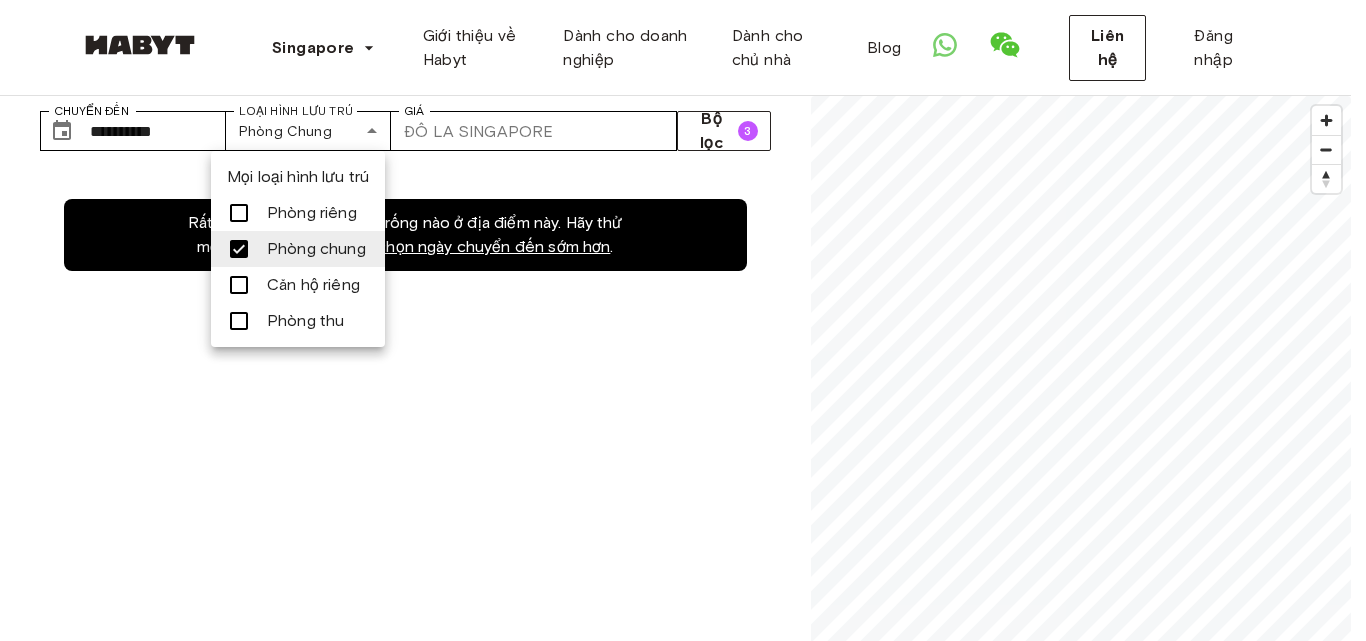 click at bounding box center [245, 213] 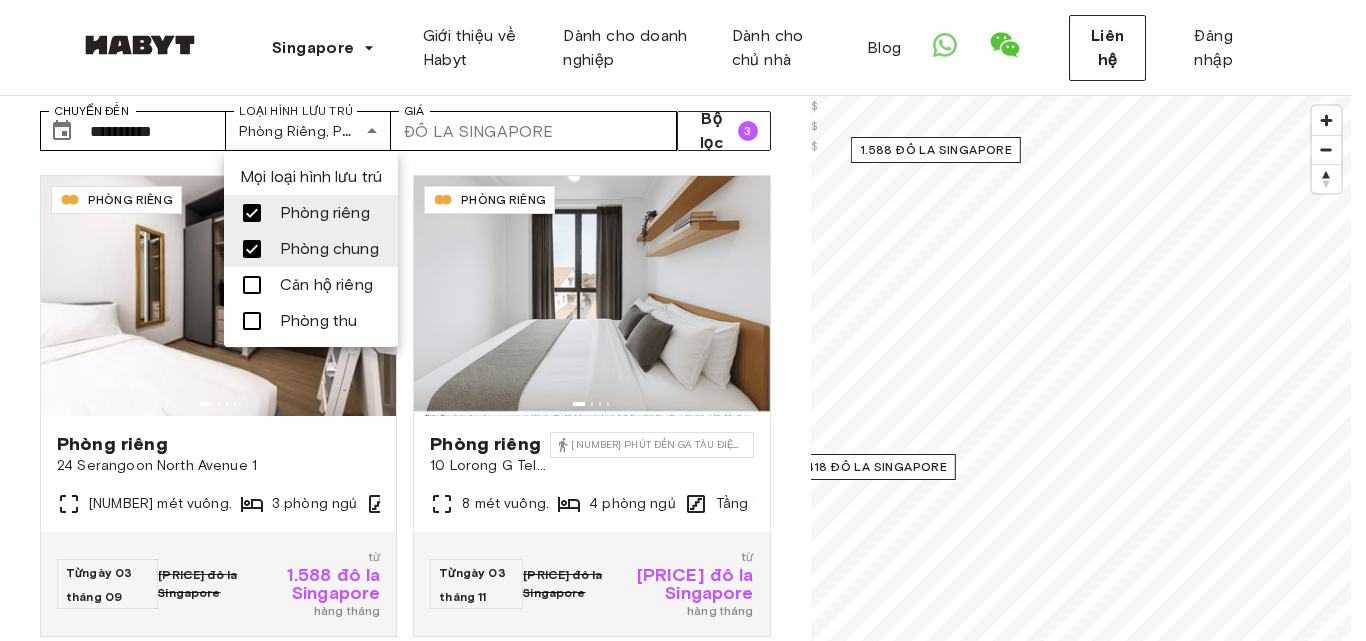 click at bounding box center (683, 320) 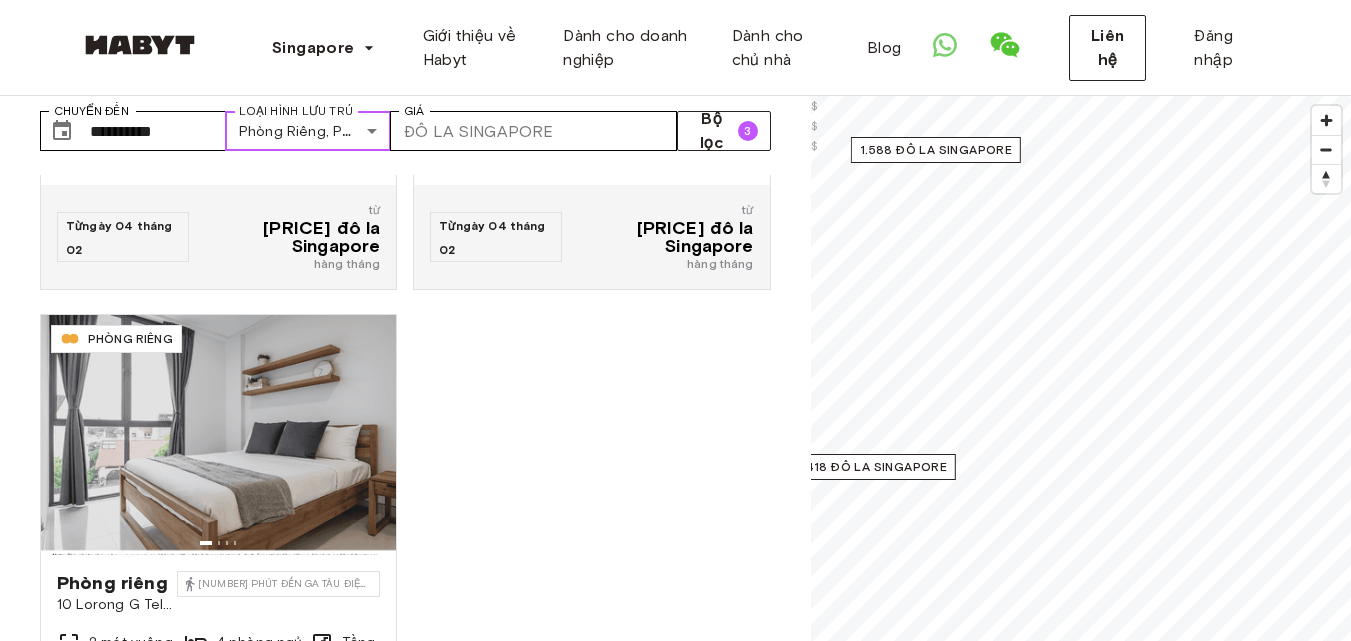 scroll, scrollTop: 2306, scrollLeft: 0, axis: vertical 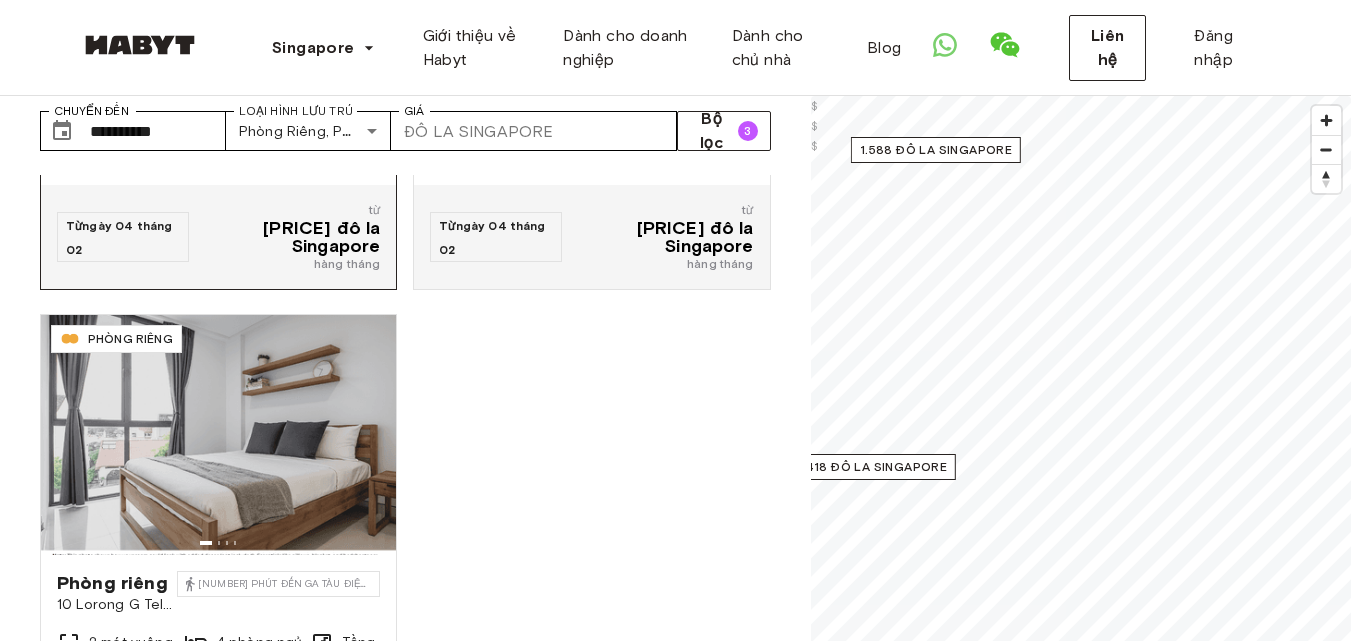 click on "Từ  ngày 04 tháng 02" at bounding box center (123, 237) 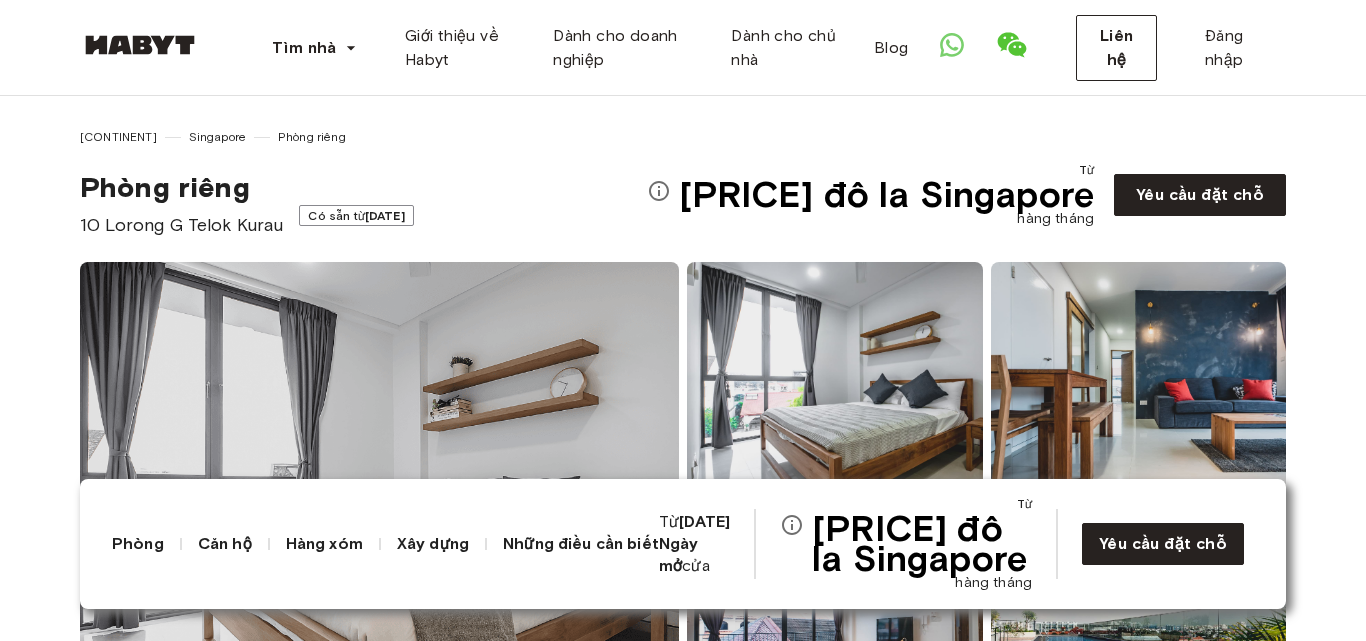 scroll, scrollTop: 0, scrollLeft: 0, axis: both 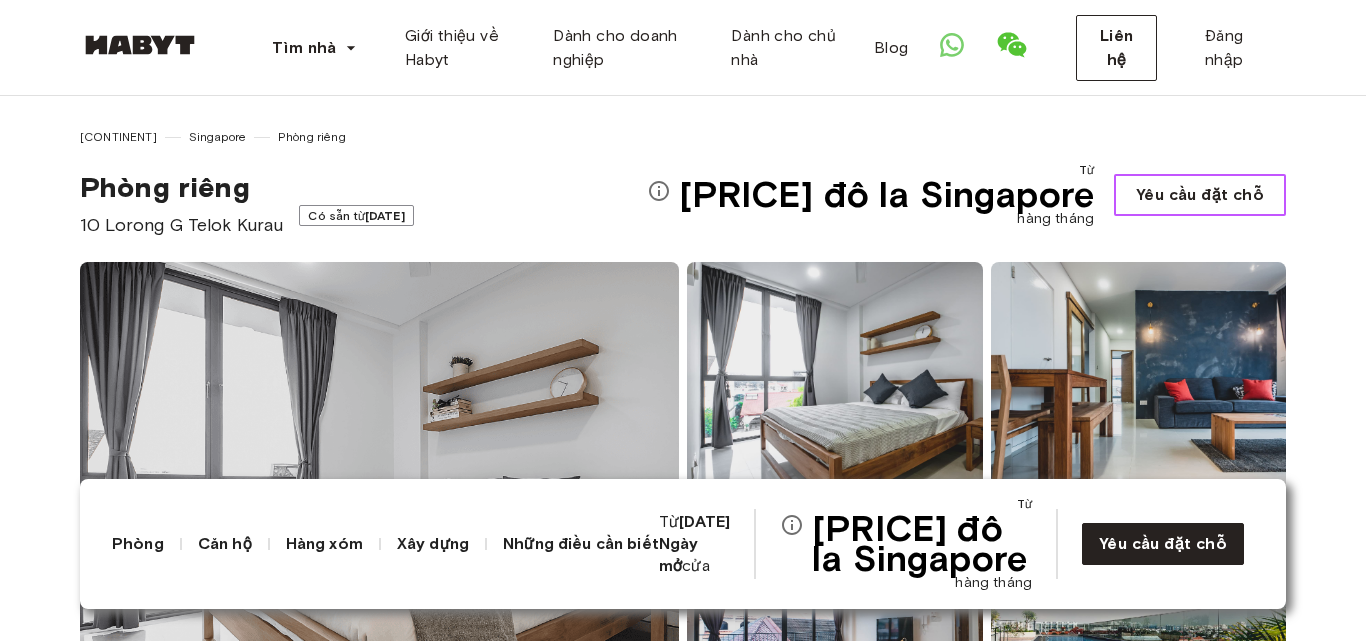 click on "Yêu cầu đặt chỗ" at bounding box center (1200, 195) 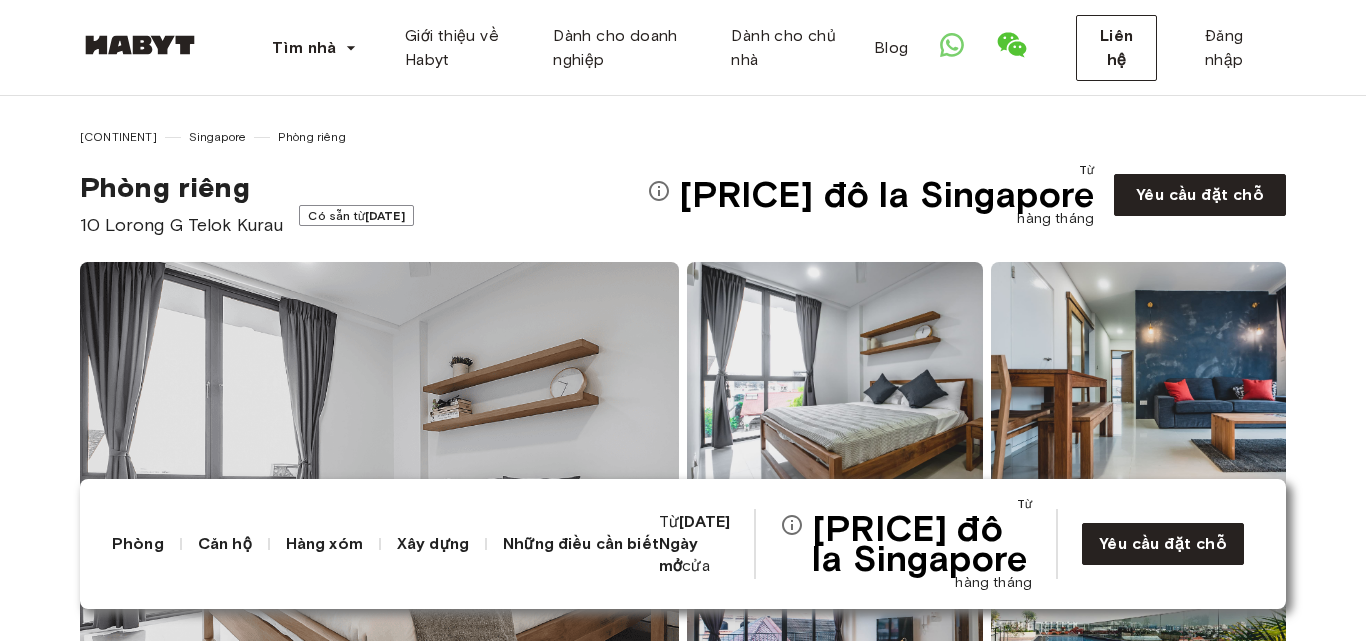 click on "Hiển thị tất cả ảnh" at bounding box center [683, 502] 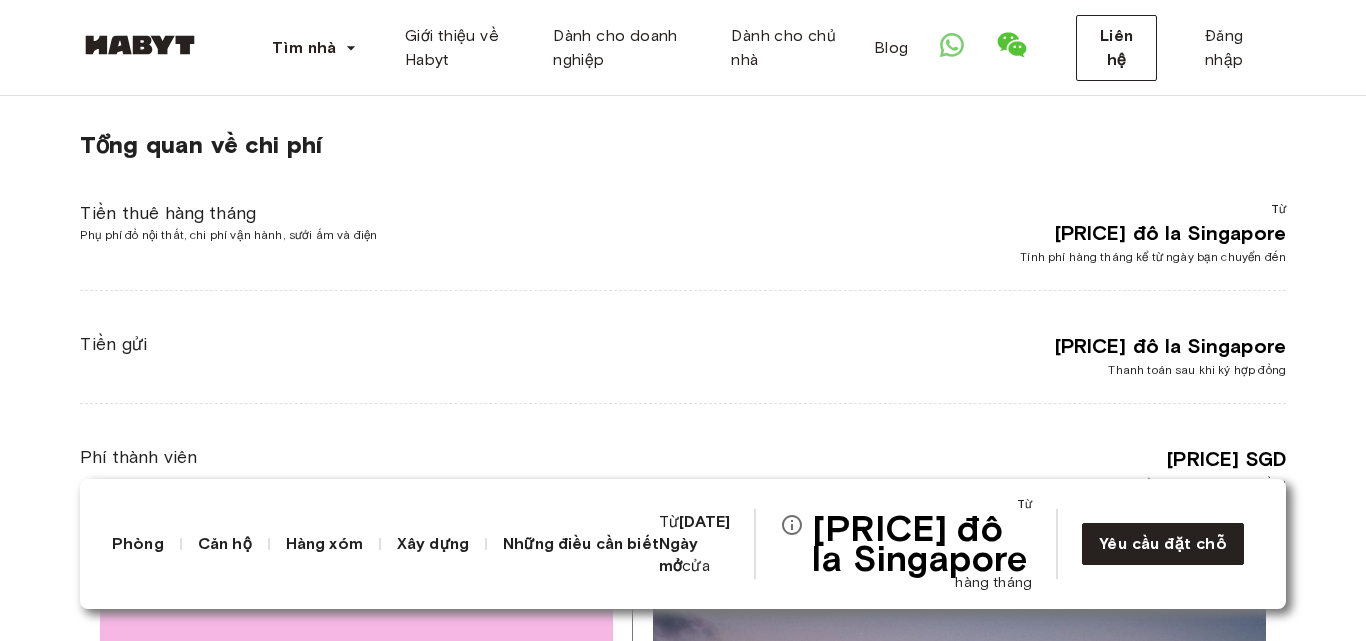 scroll, scrollTop: 4100, scrollLeft: 0, axis: vertical 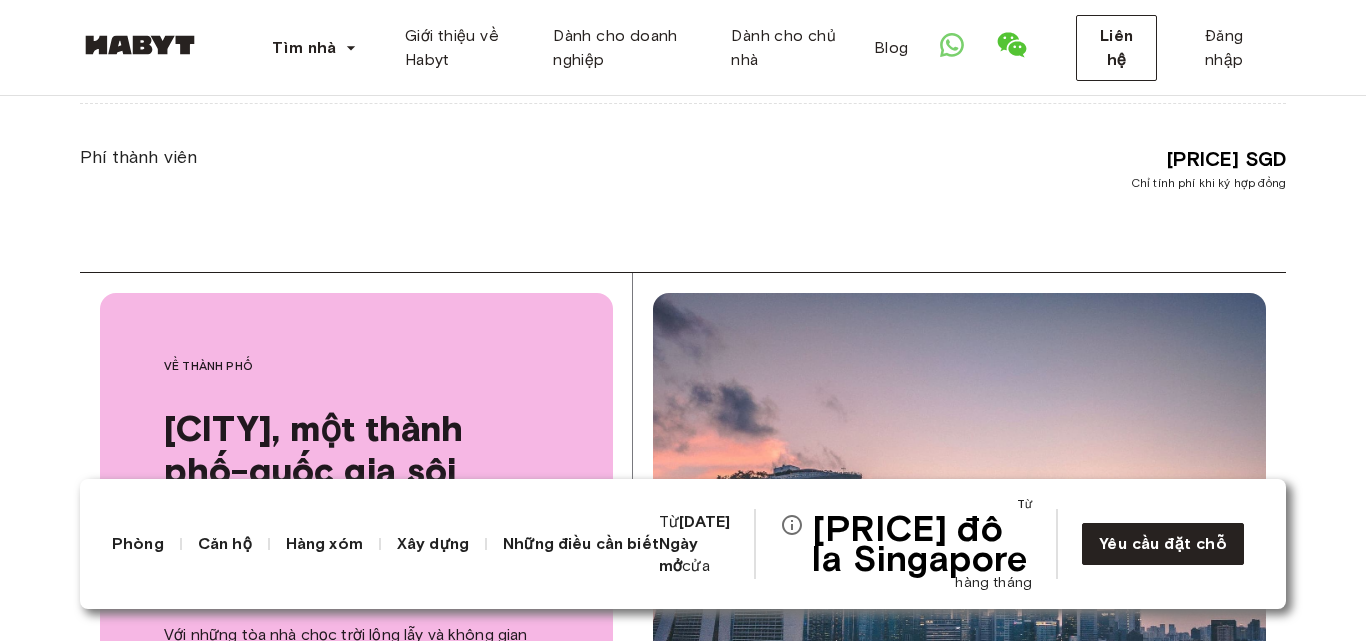 click on "Phòng" at bounding box center [138, 543] 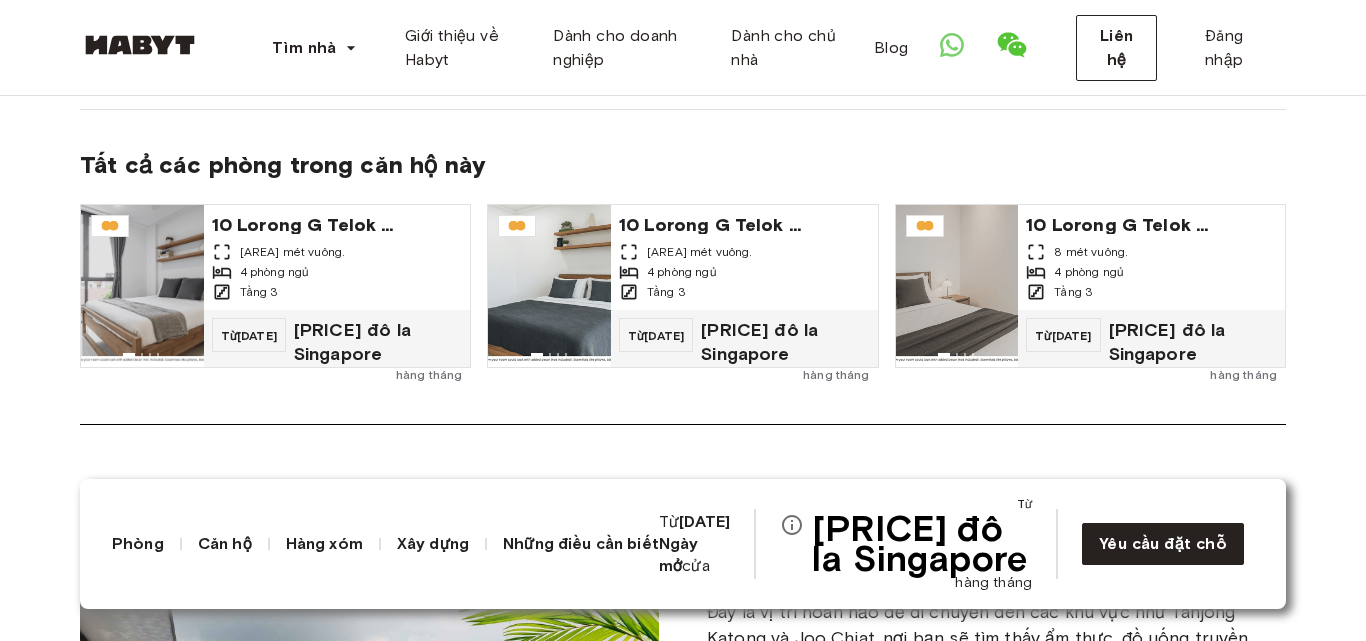 scroll, scrollTop: 2242, scrollLeft: 0, axis: vertical 